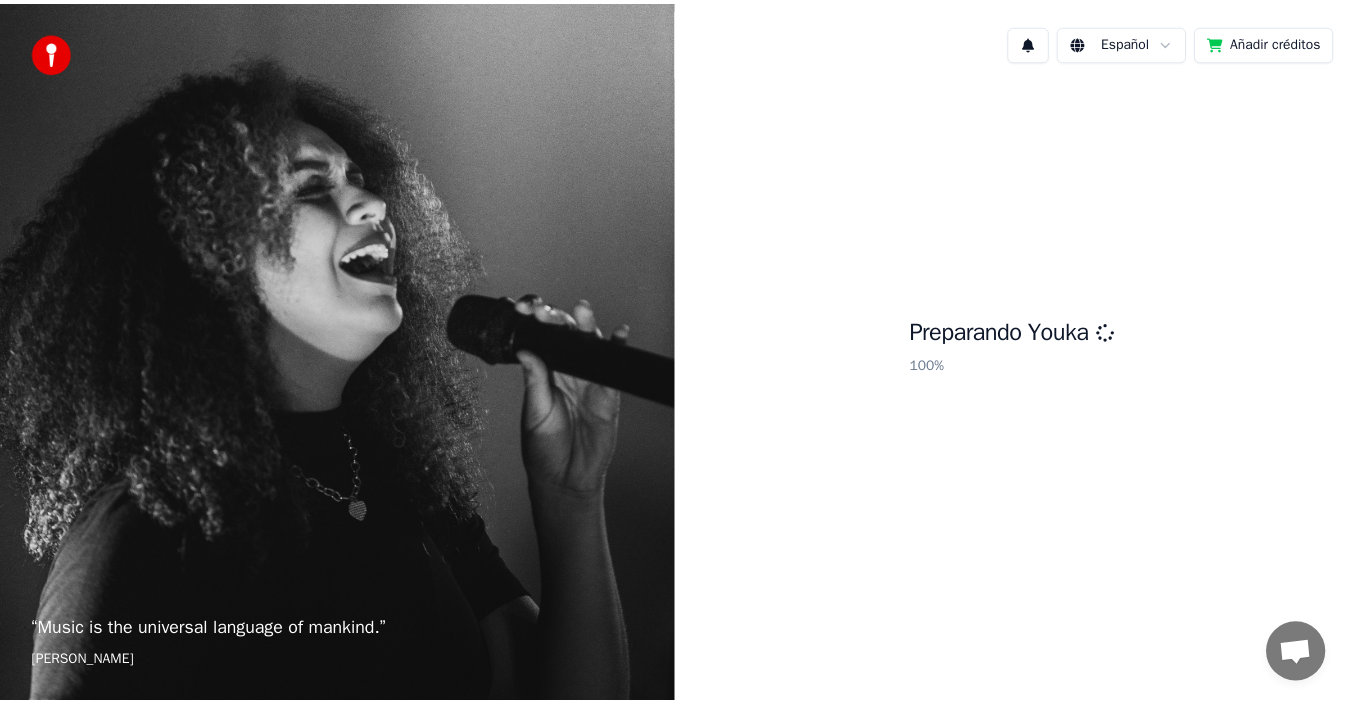 scroll, scrollTop: 0, scrollLeft: 0, axis: both 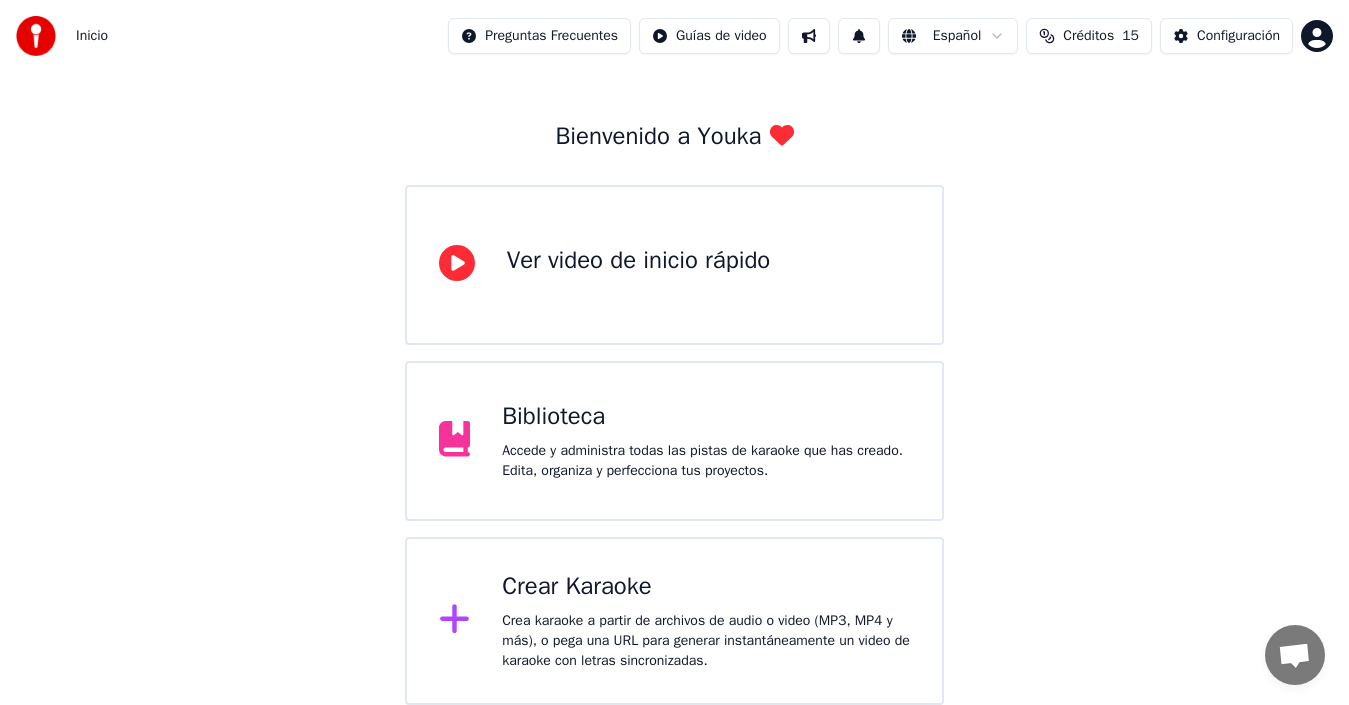 click on "Crea karaoke a partir de archivos de audio o video (MP3, MP4 y más), o pega una URL para generar instantáneamente un video de karaoke con letras sincronizadas." at bounding box center (706, 641) 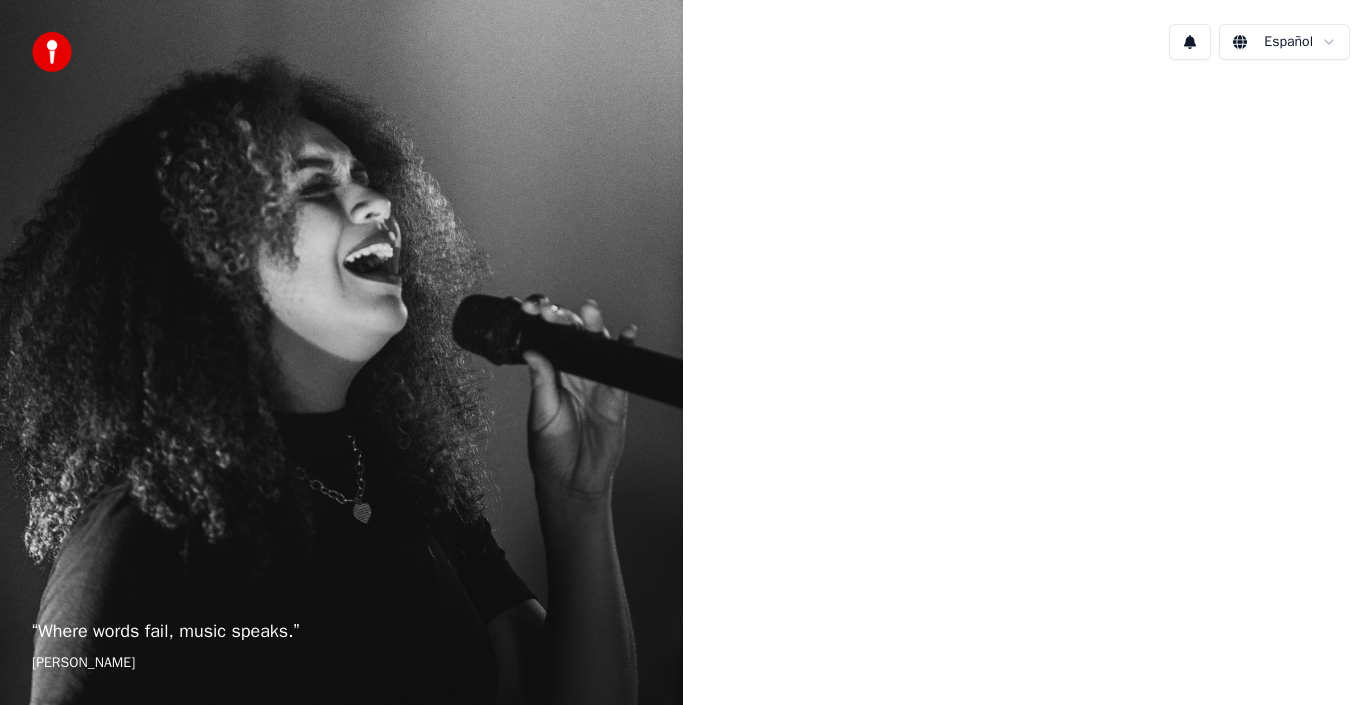 scroll, scrollTop: 0, scrollLeft: 0, axis: both 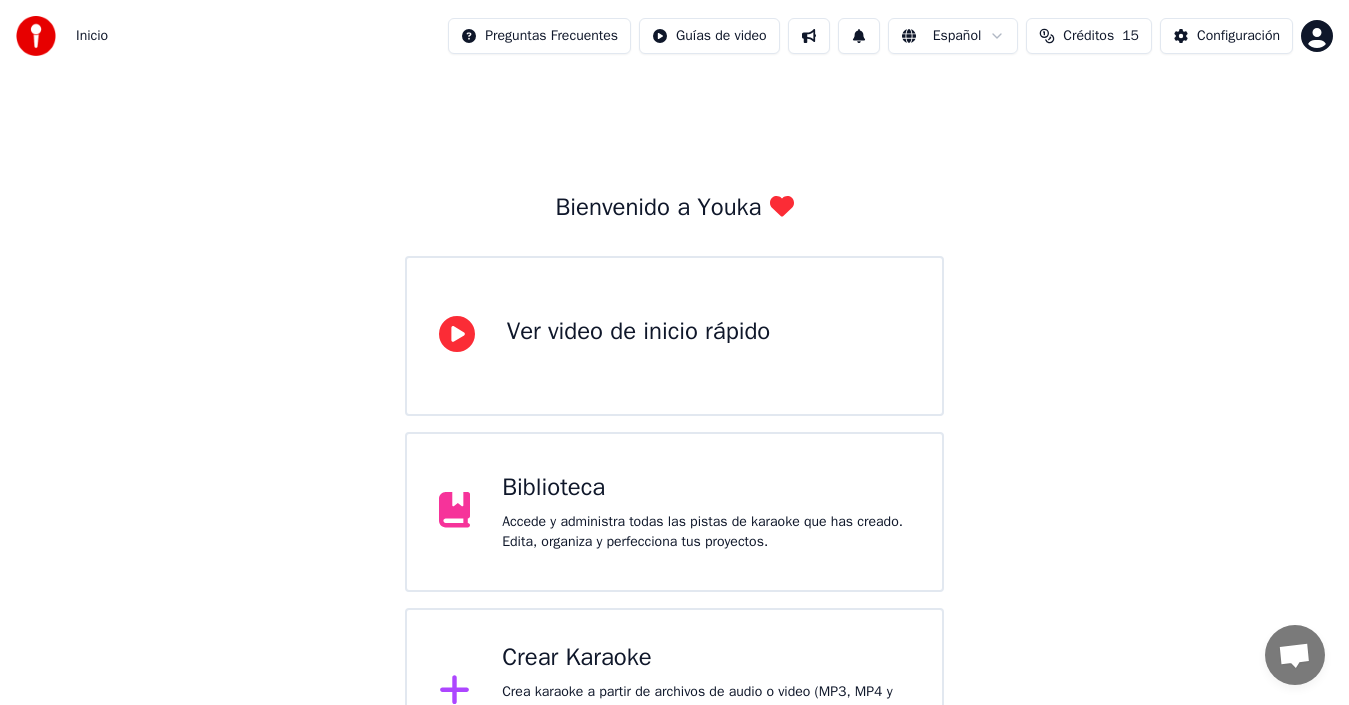 click on "Crear Karaoke" at bounding box center [706, 658] 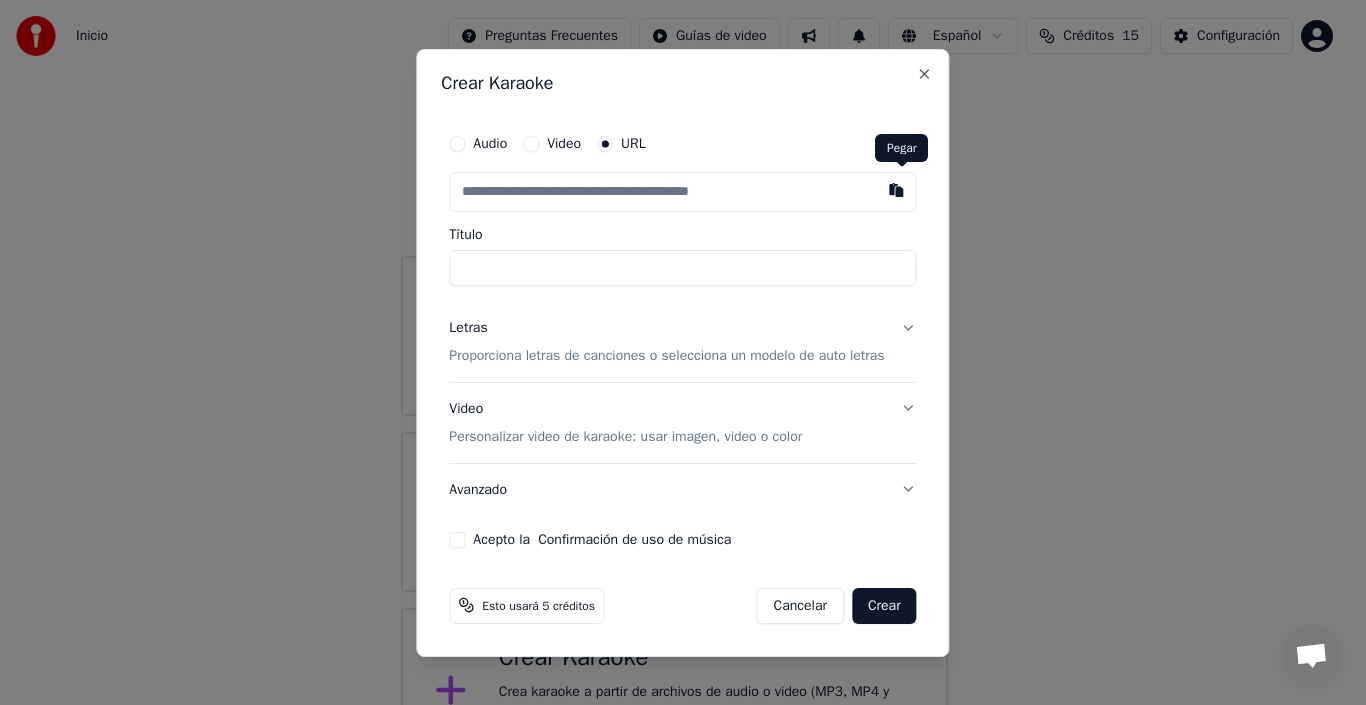 click at bounding box center [897, 190] 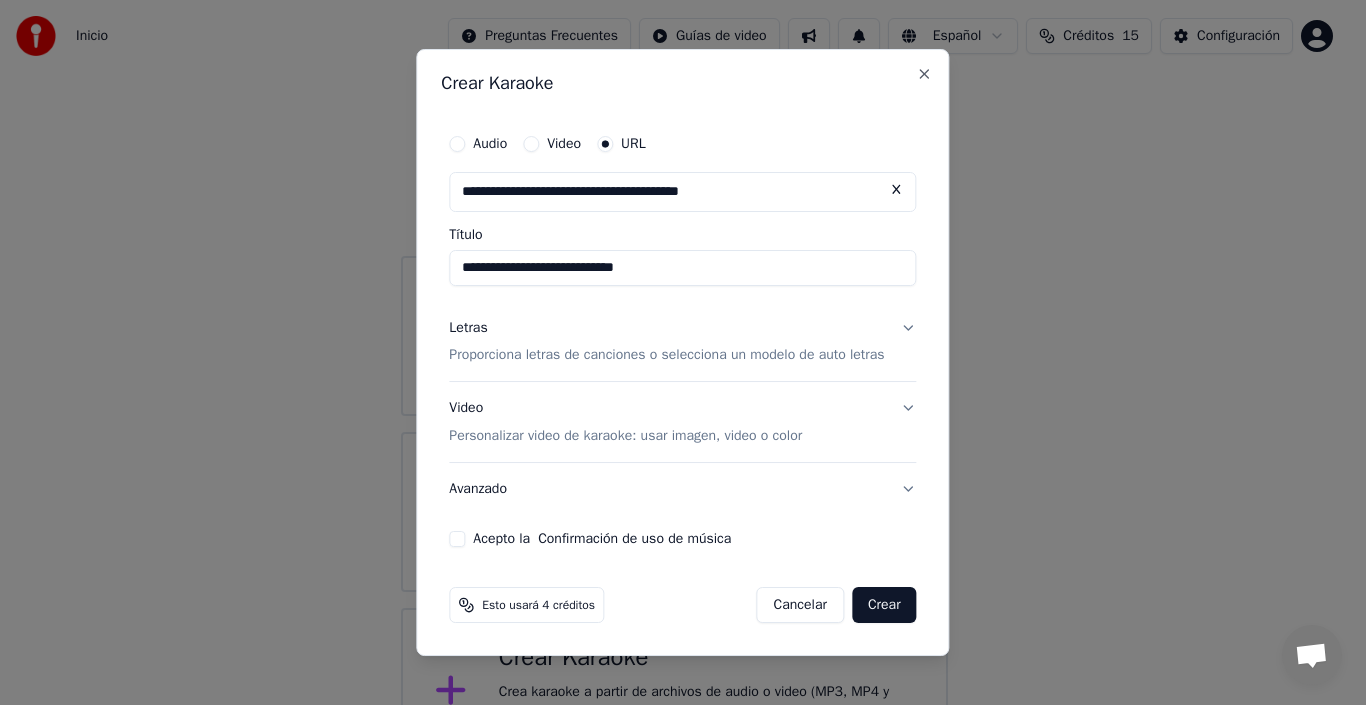 drag, startPoint x: 535, startPoint y: 271, endPoint x: 366, endPoint y: 265, distance: 169.10648 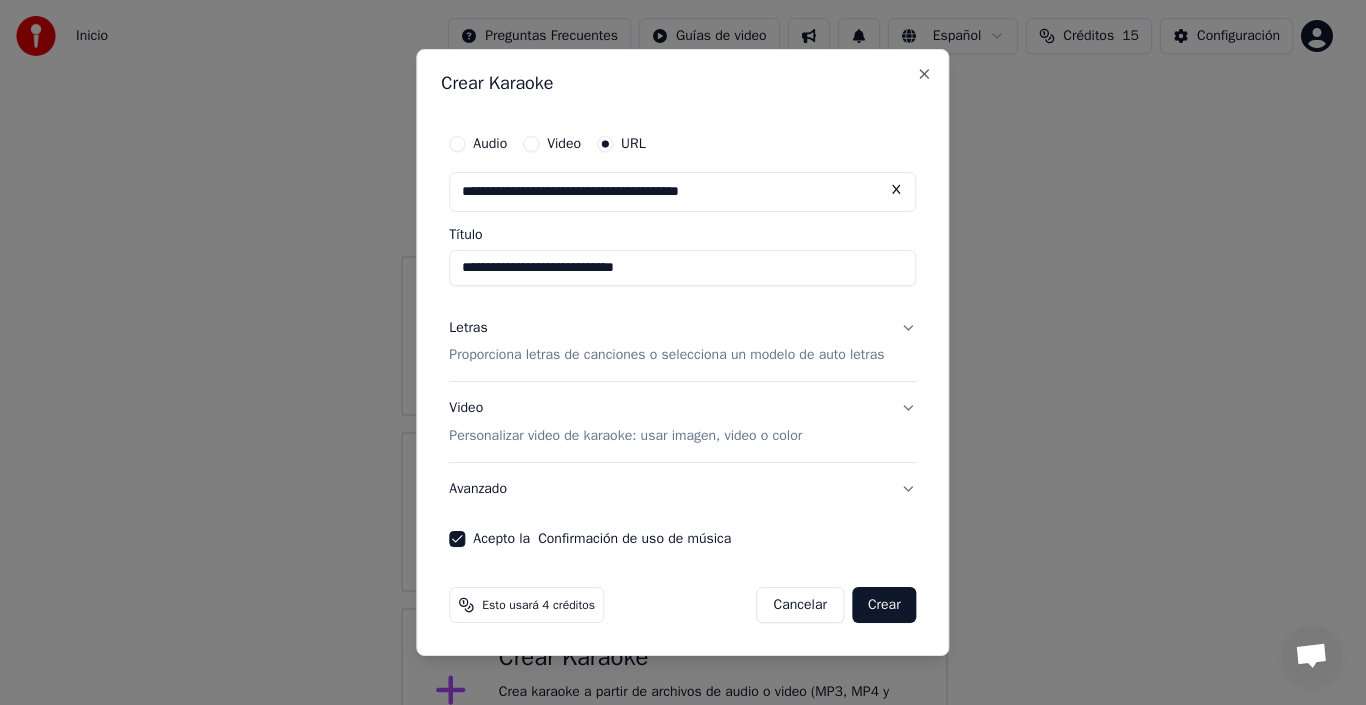 click on "Proporciona letras de canciones o selecciona un modelo de auto letras" at bounding box center [666, 356] 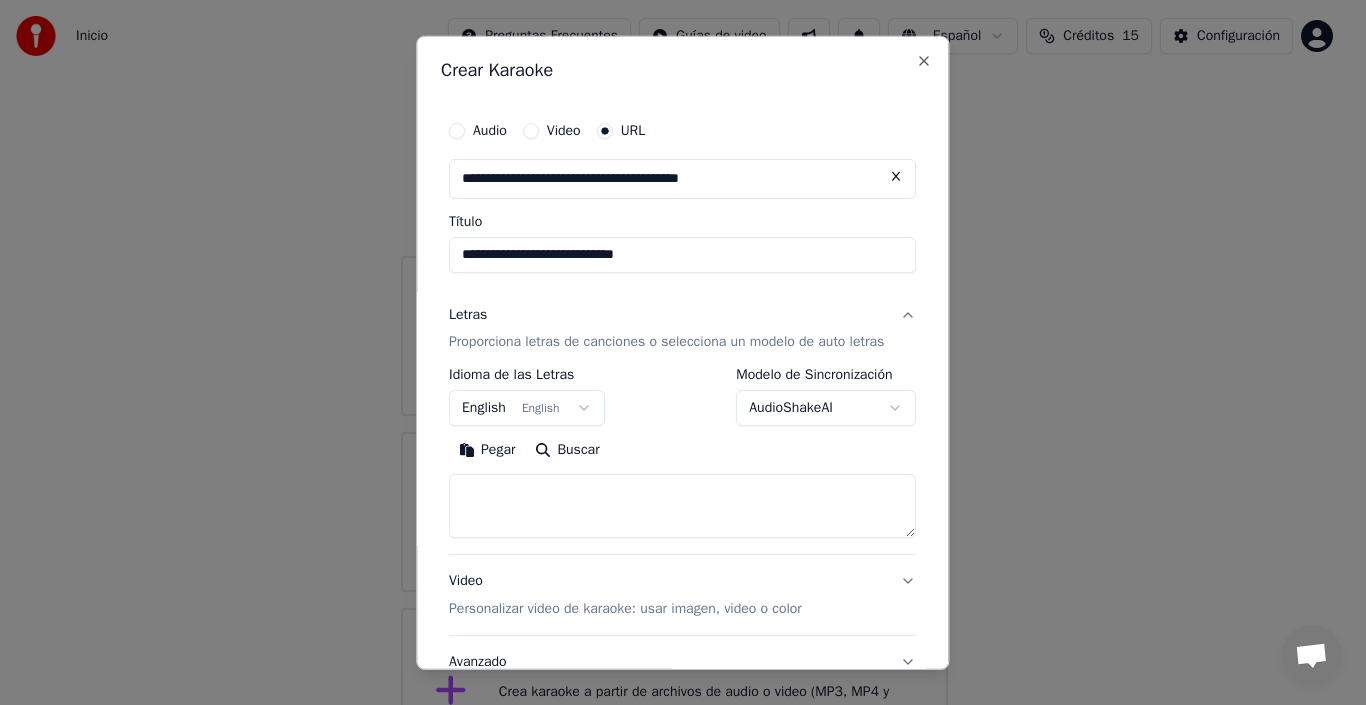 click on "English English" at bounding box center [527, 408] 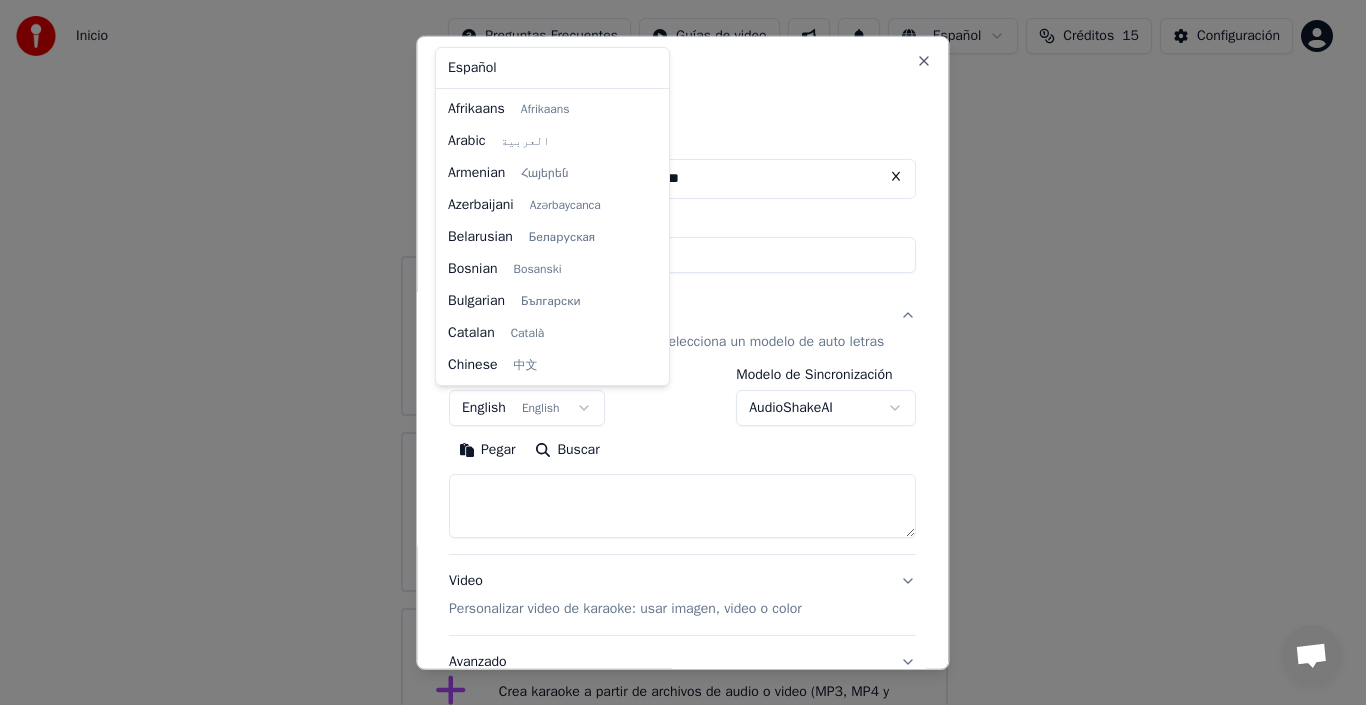scroll, scrollTop: 160, scrollLeft: 0, axis: vertical 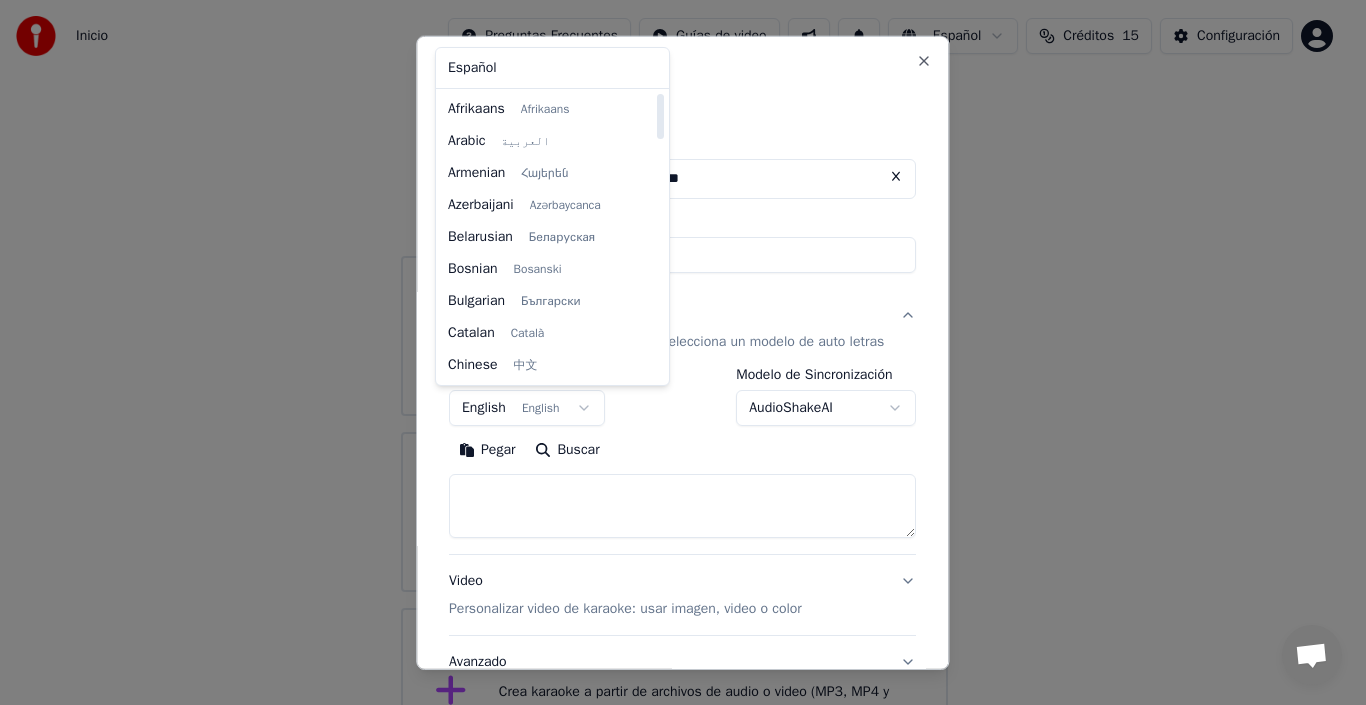 select on "**" 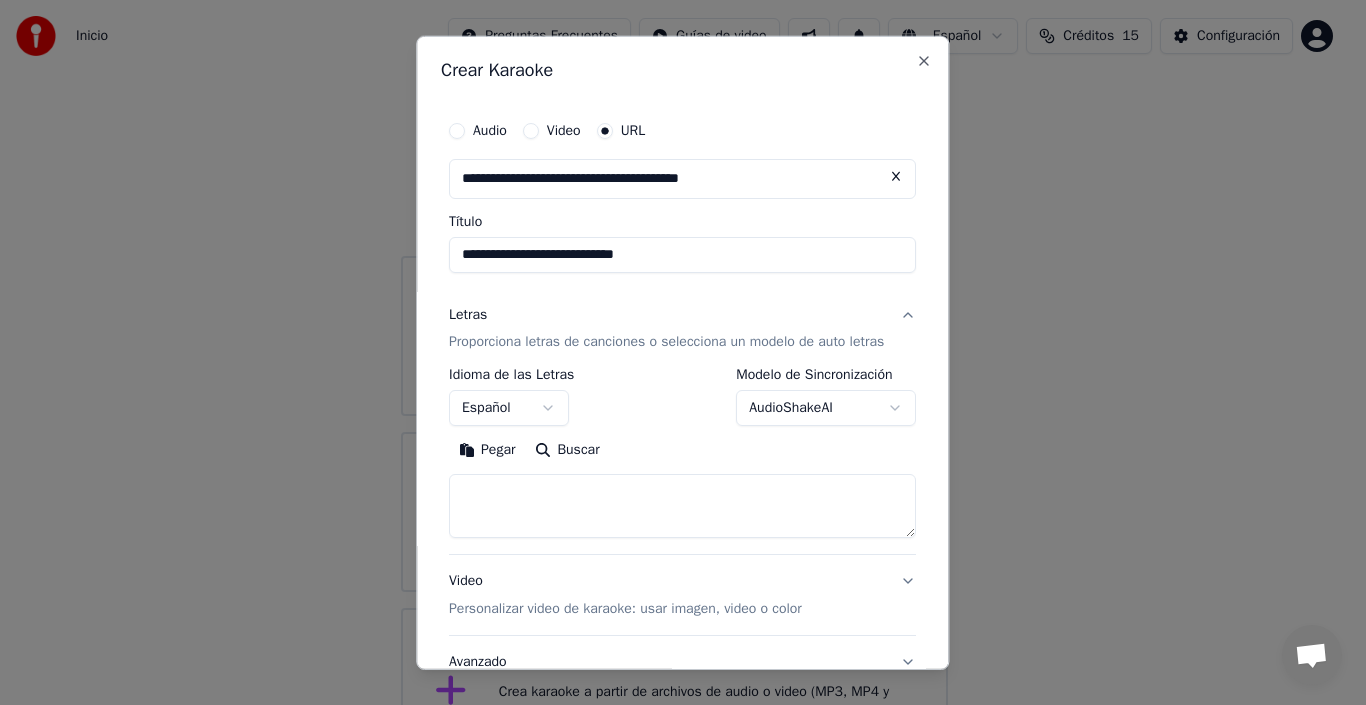 click on "**********" at bounding box center [674, 388] 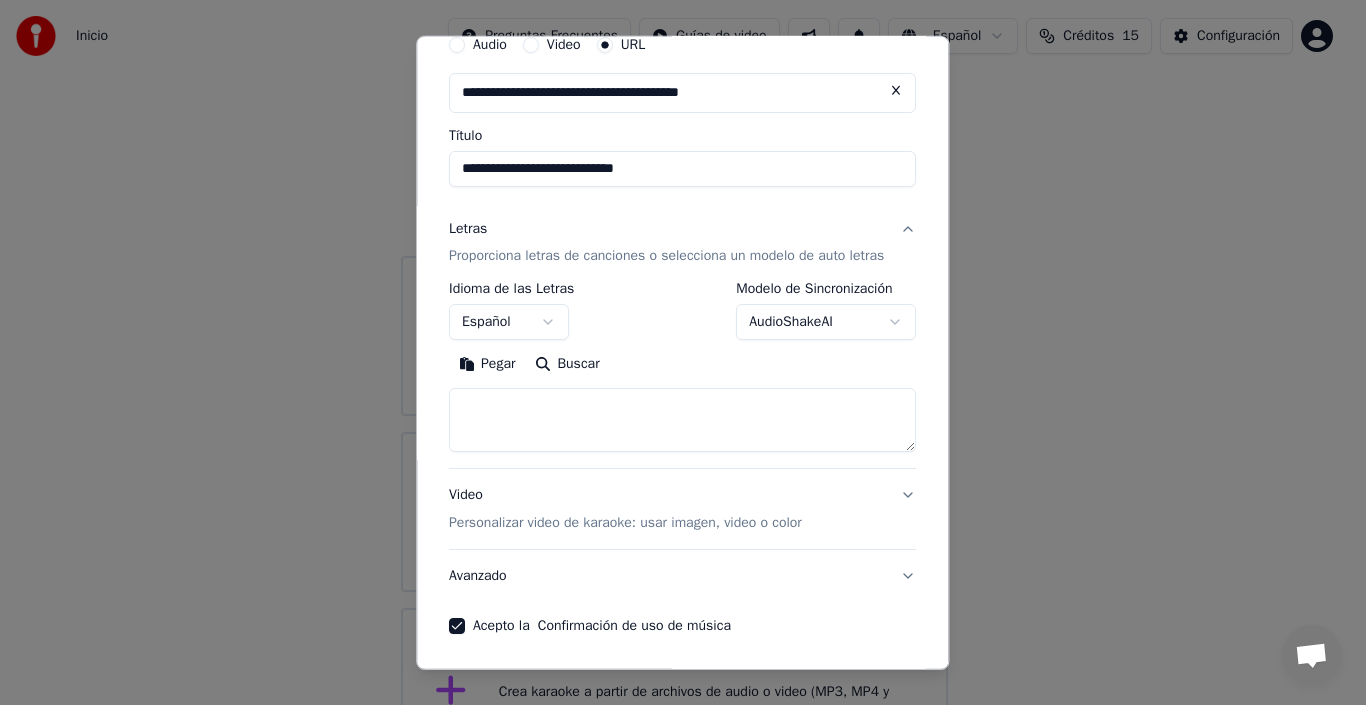 scroll, scrollTop: 159, scrollLeft: 0, axis: vertical 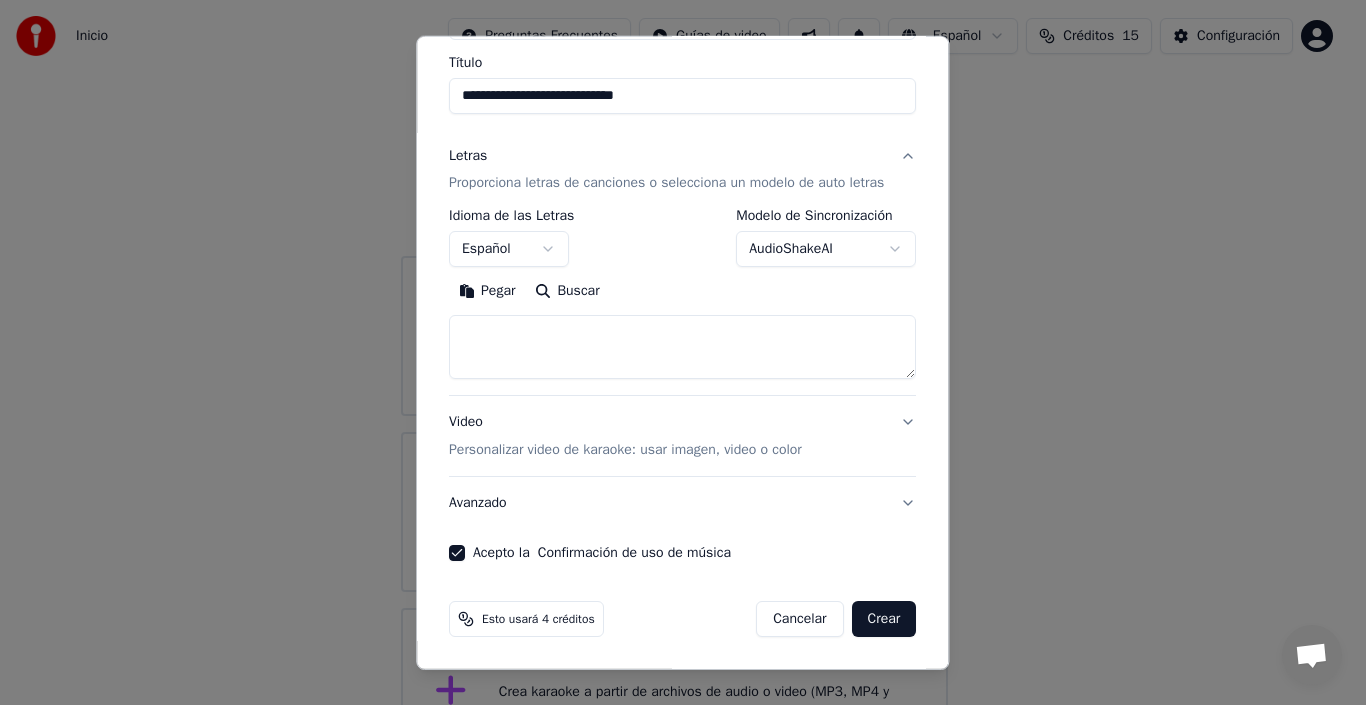 click on "Buscar" at bounding box center [568, 291] 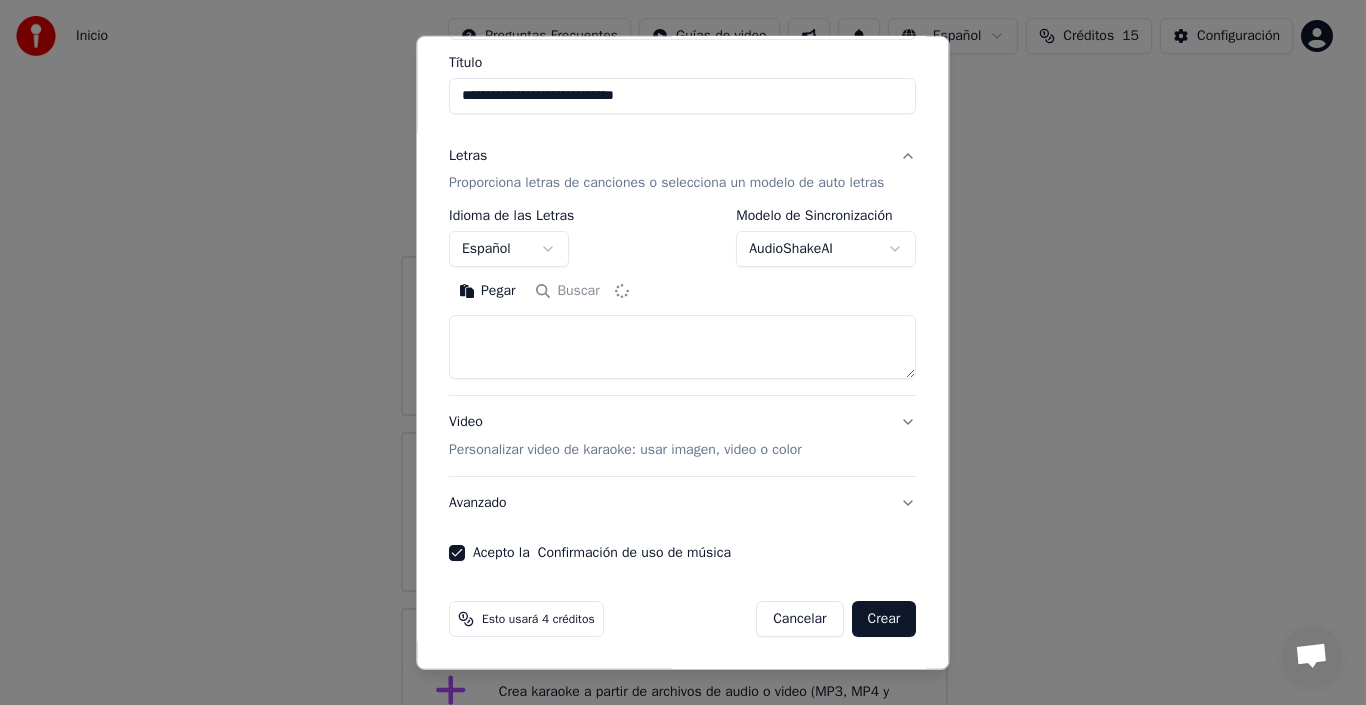 type on "**********" 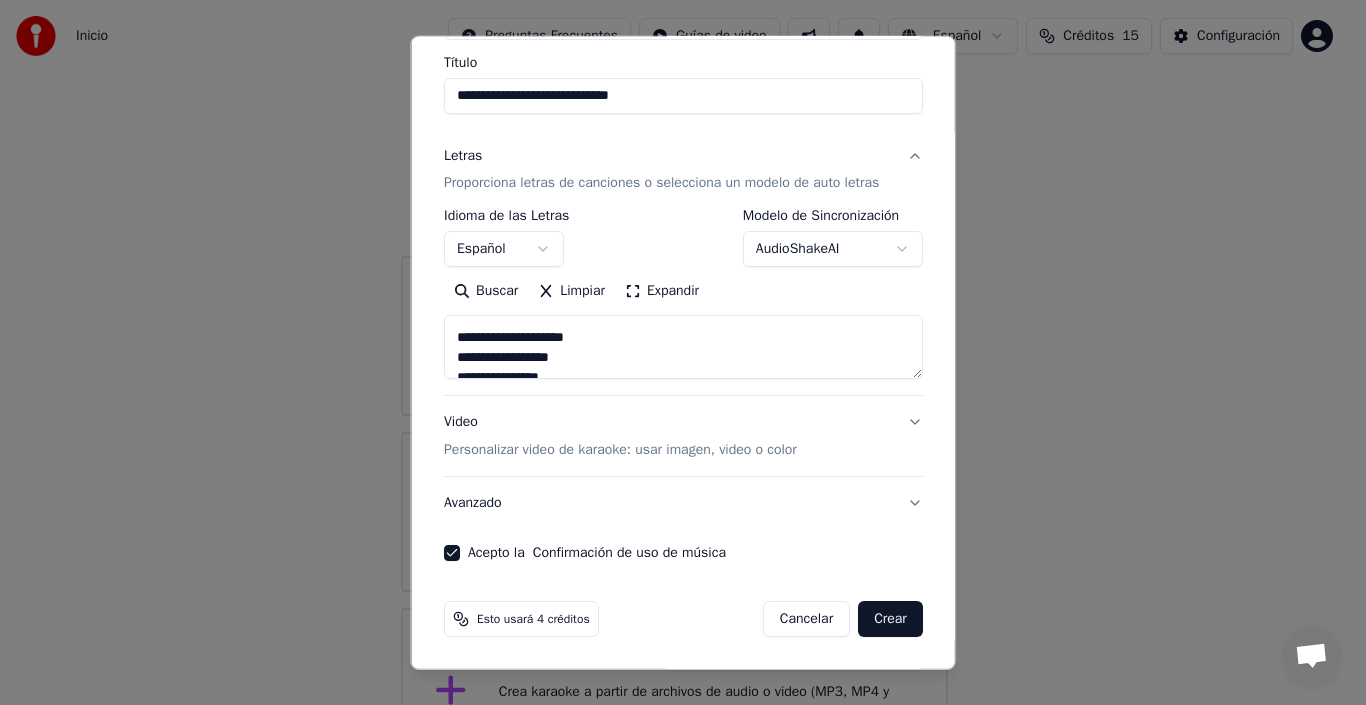 scroll, scrollTop: 374, scrollLeft: 0, axis: vertical 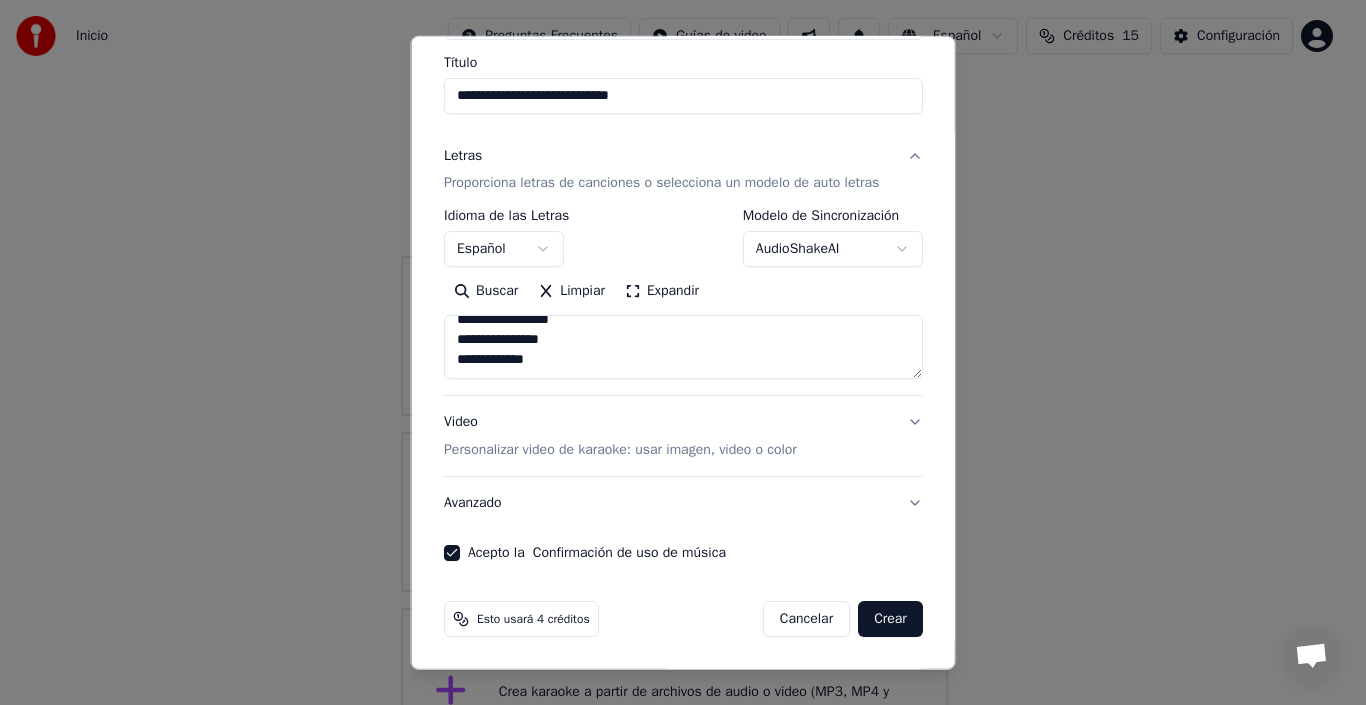 click on "Crear" at bounding box center (890, 619) 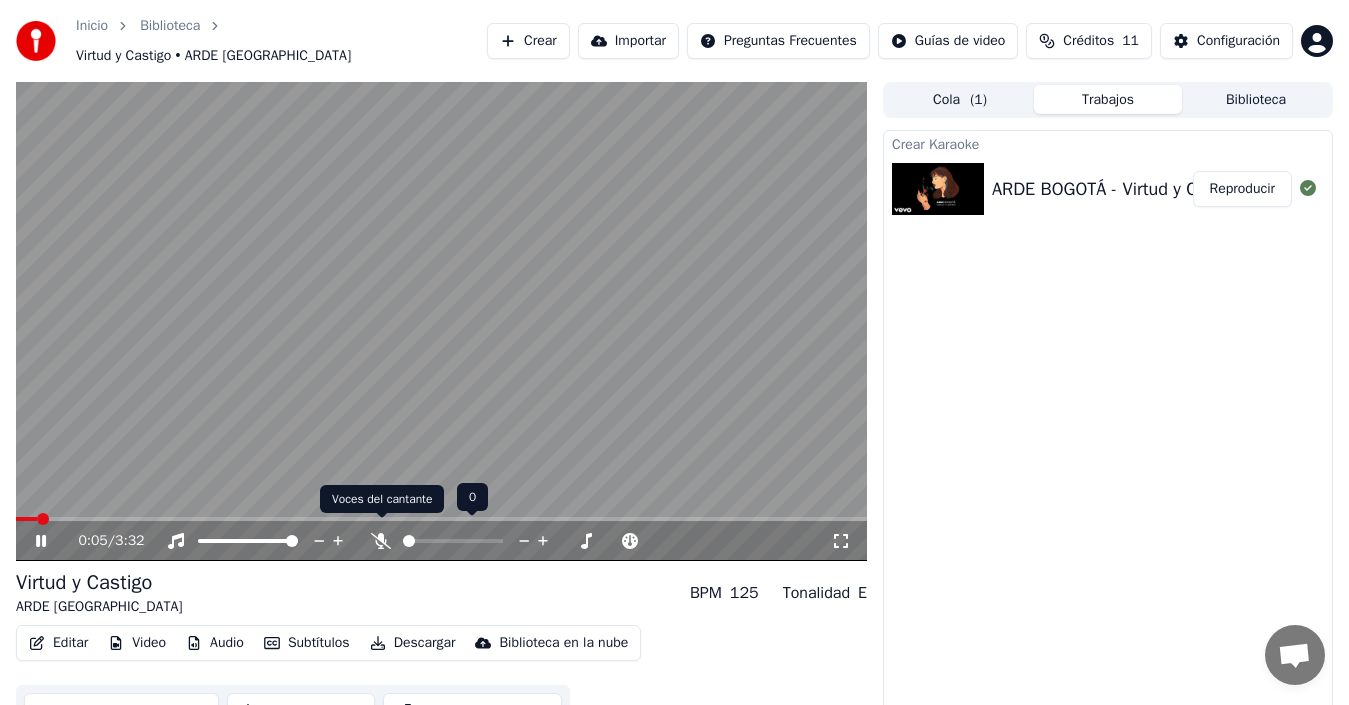 click 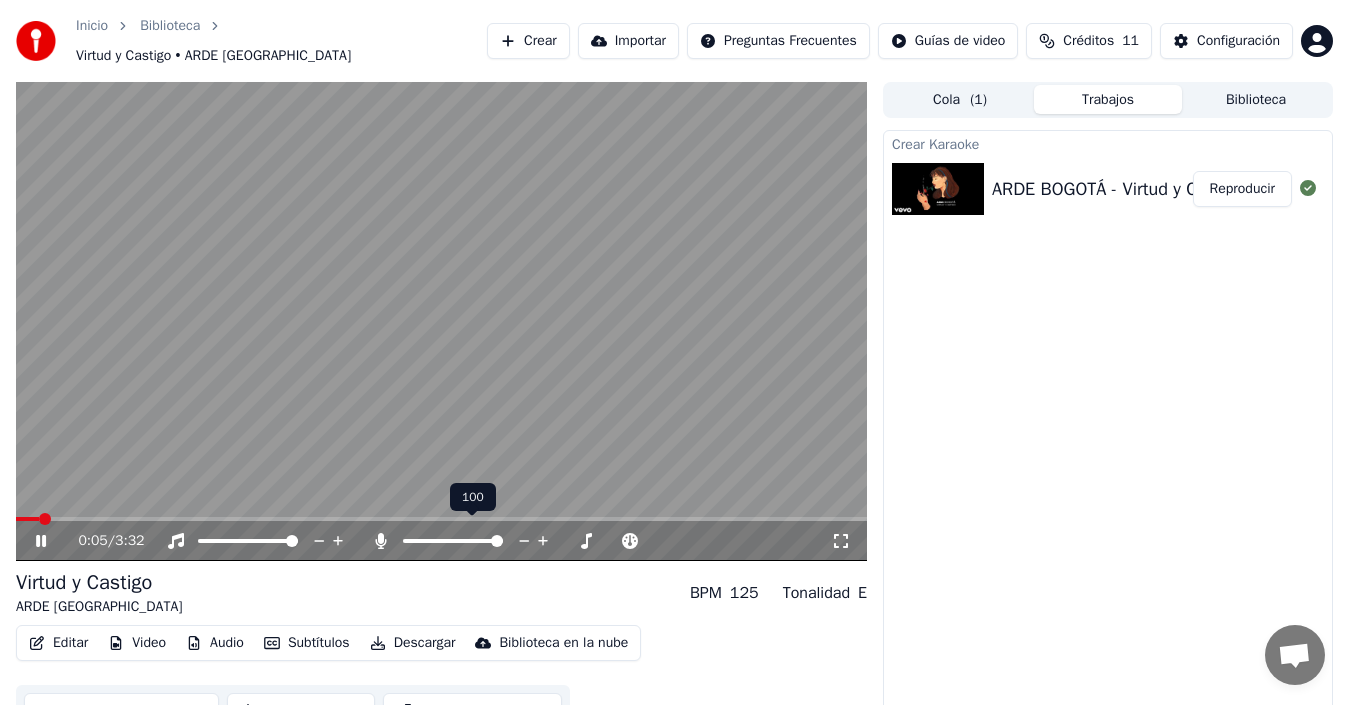 click 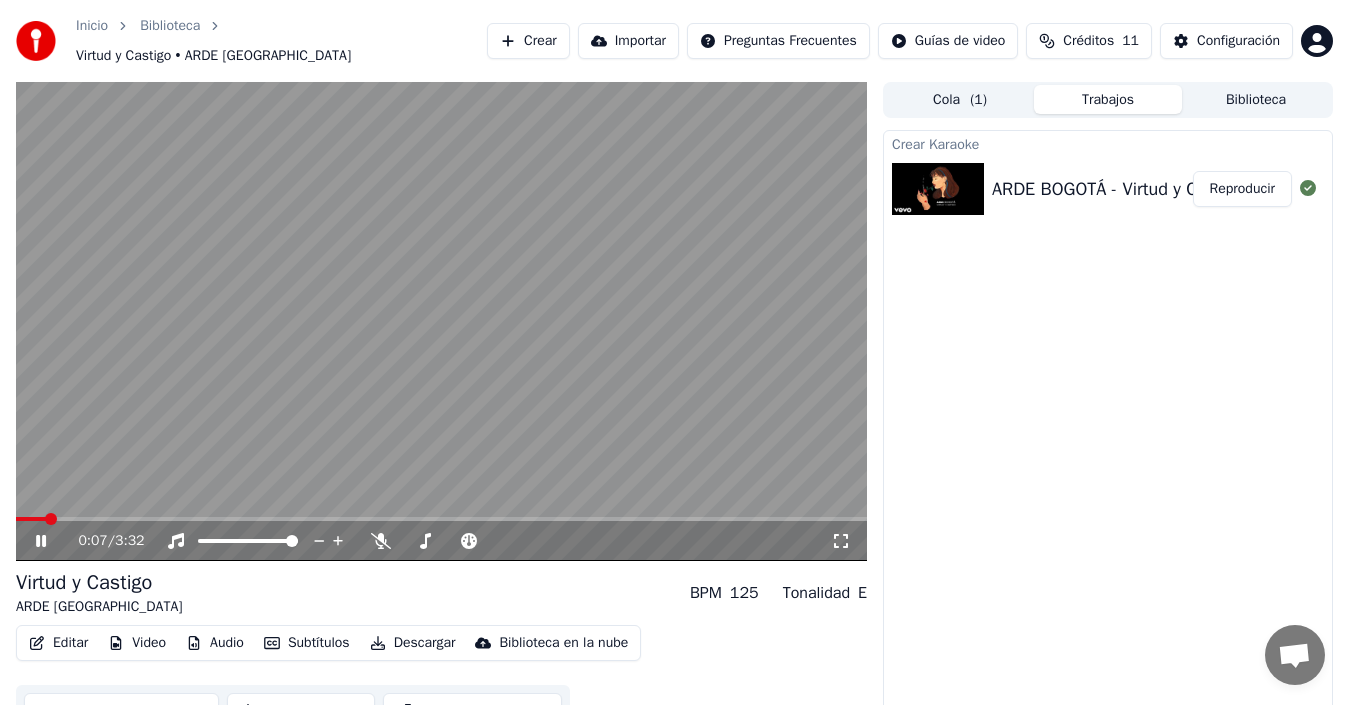 click 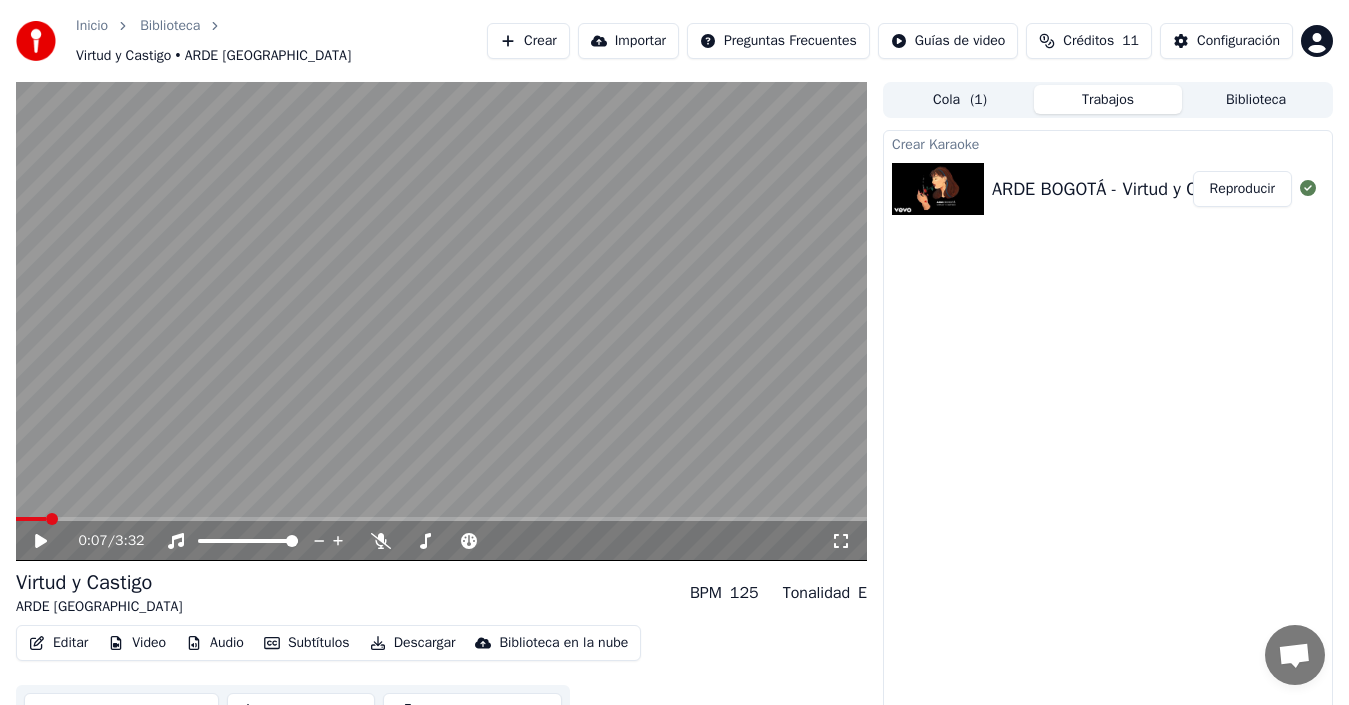 click 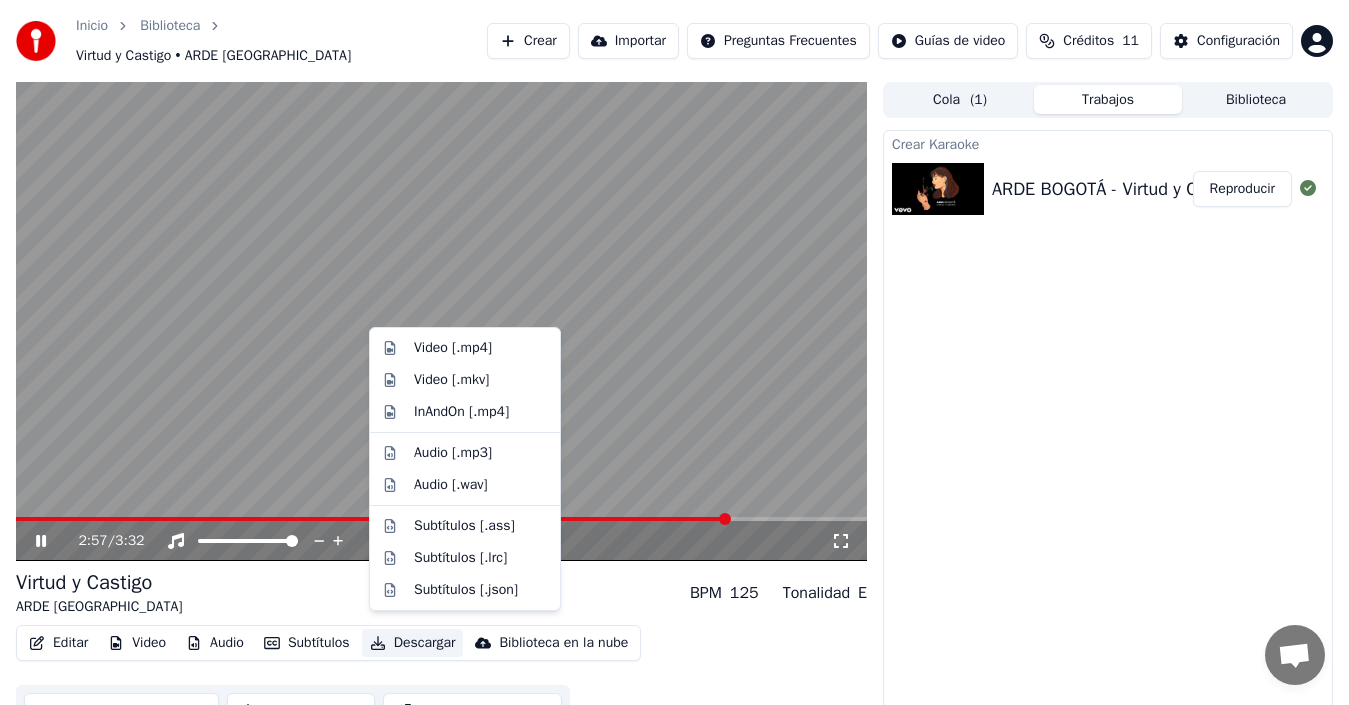 click on "Descargar" at bounding box center [413, 643] 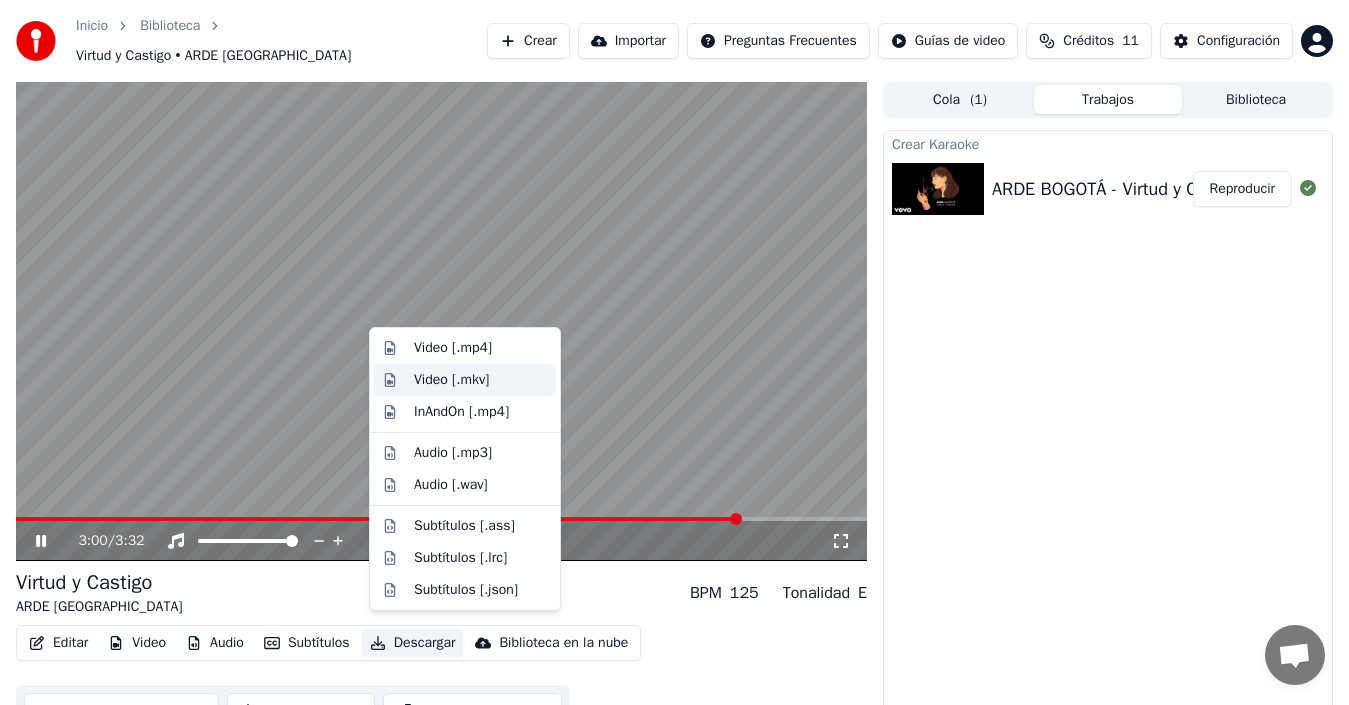 click on "Video [.mkv]" at bounding box center [451, 380] 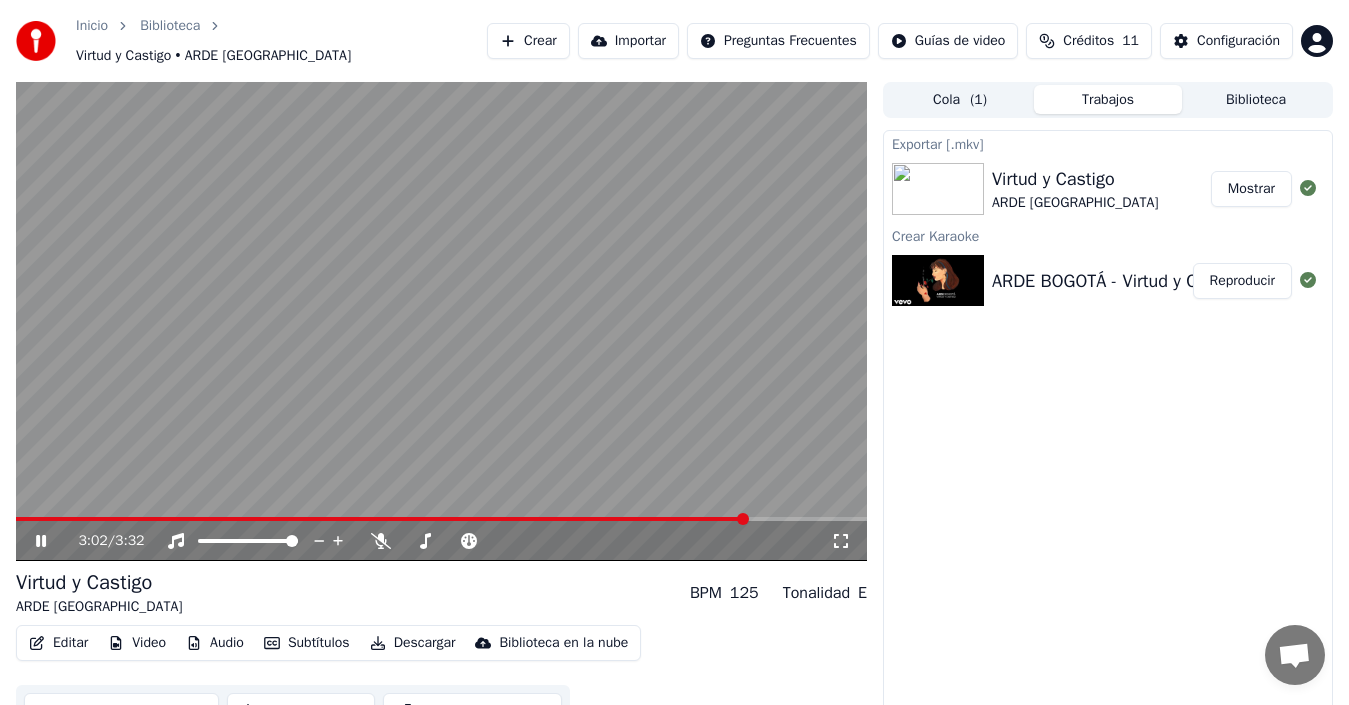 click on "Mostrar" at bounding box center (1251, 189) 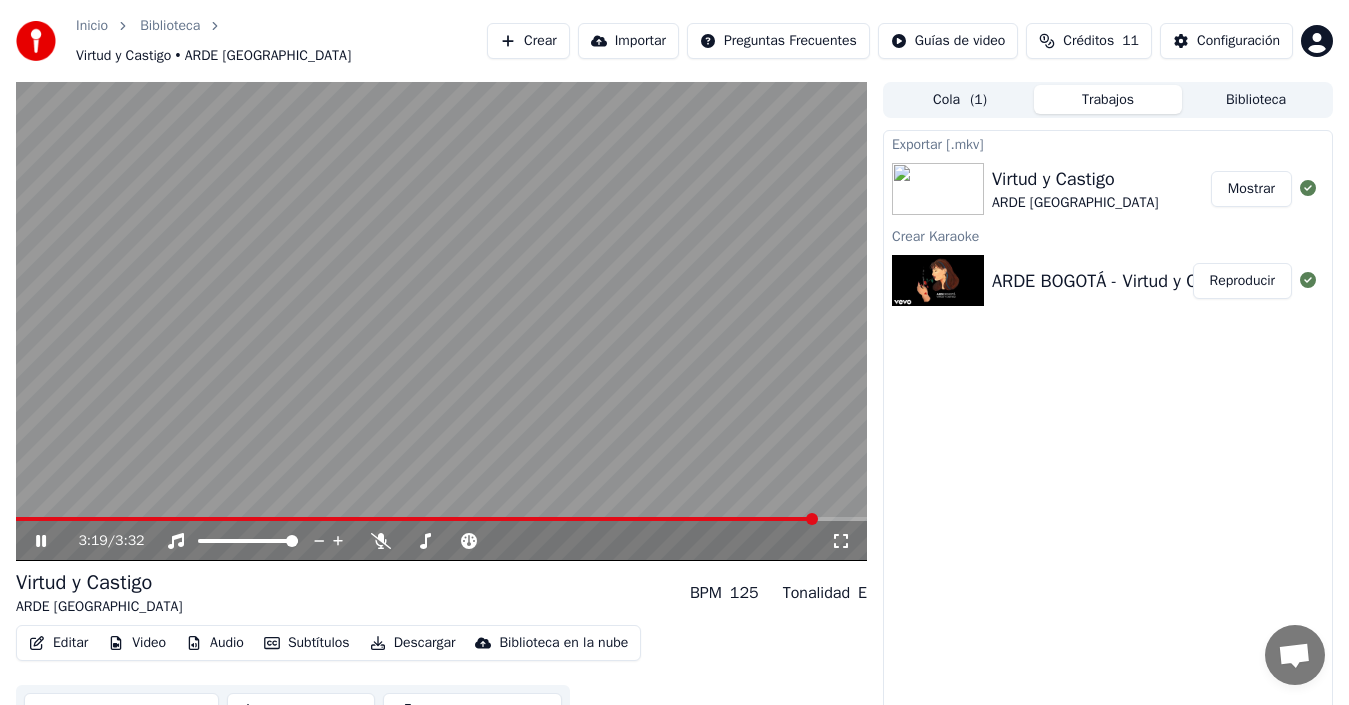 click on "3:19  /  3:32" at bounding box center (441, 541) 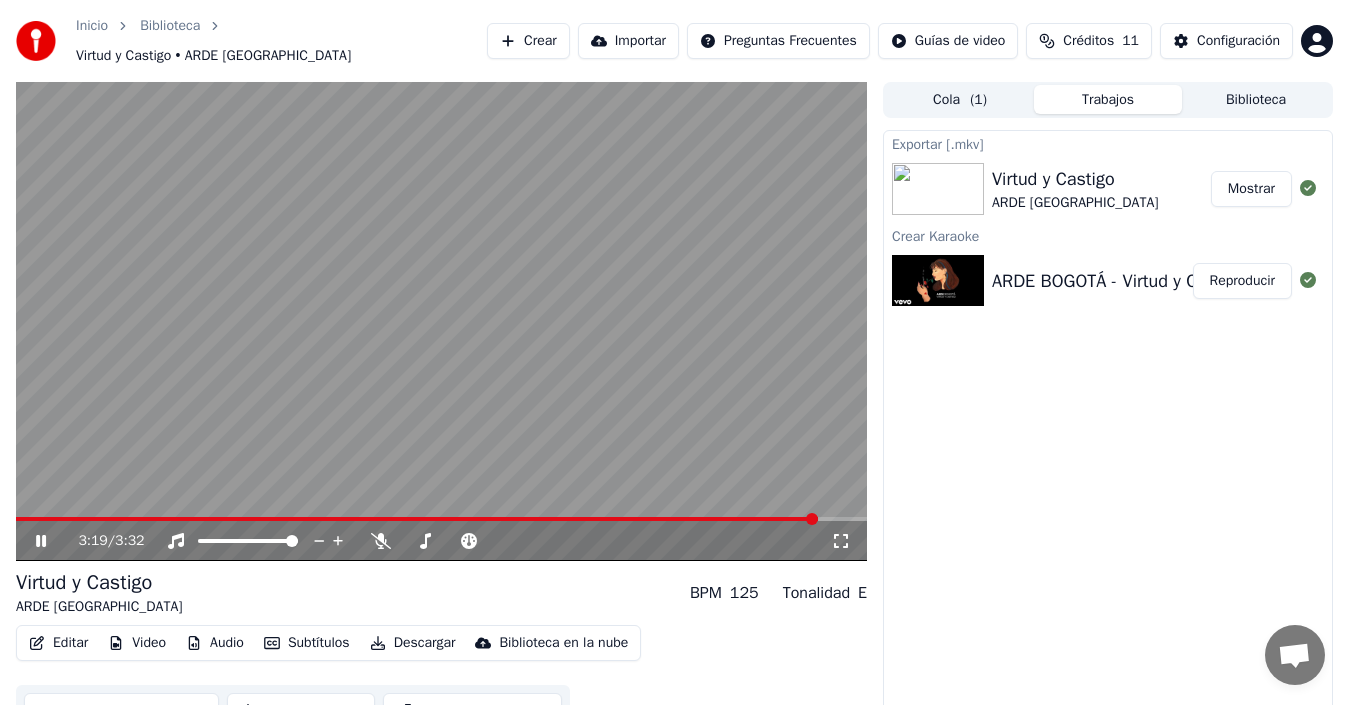 click 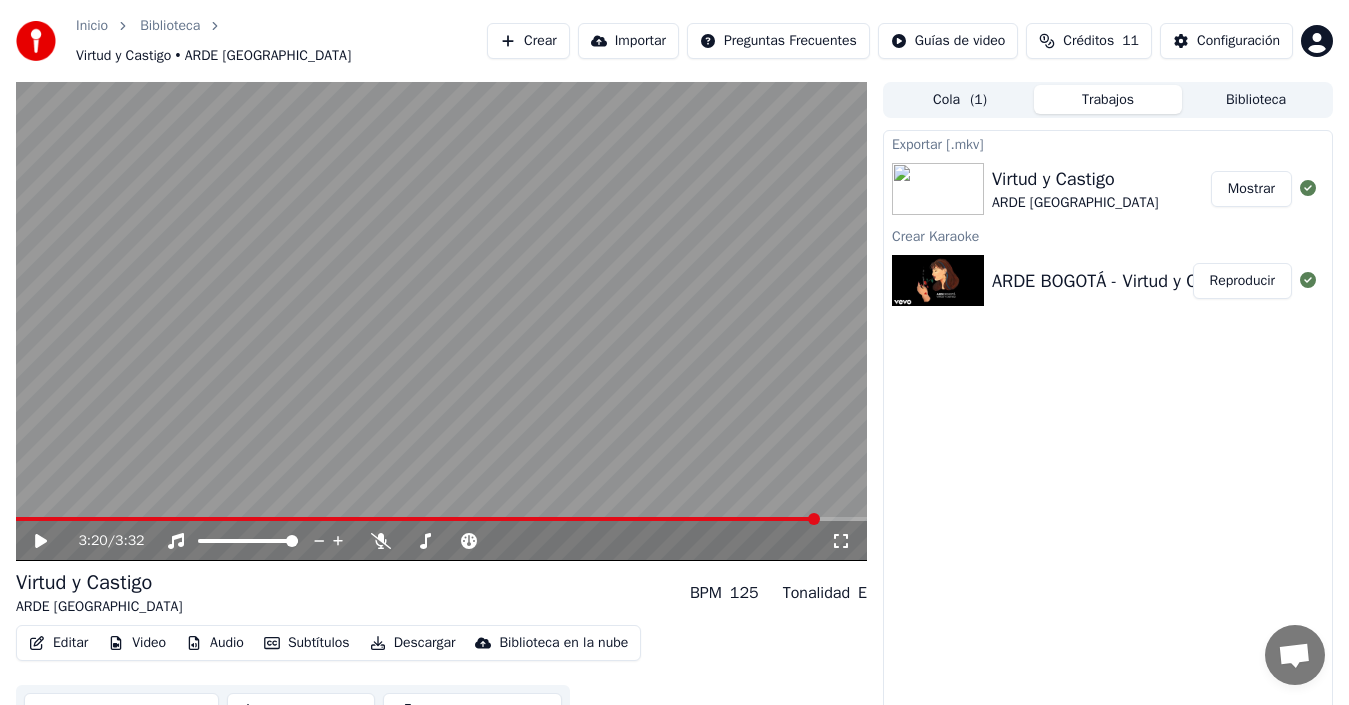 click on "Crear" at bounding box center (528, 41) 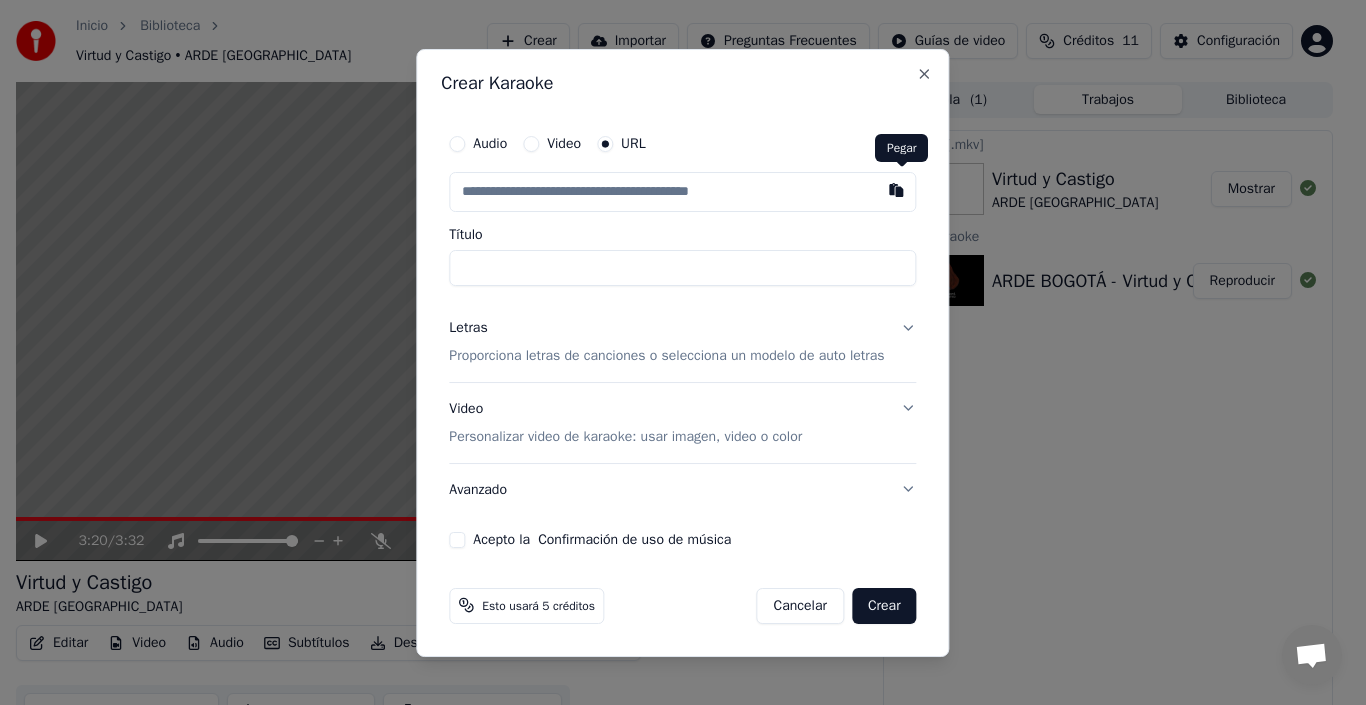 click at bounding box center [897, 190] 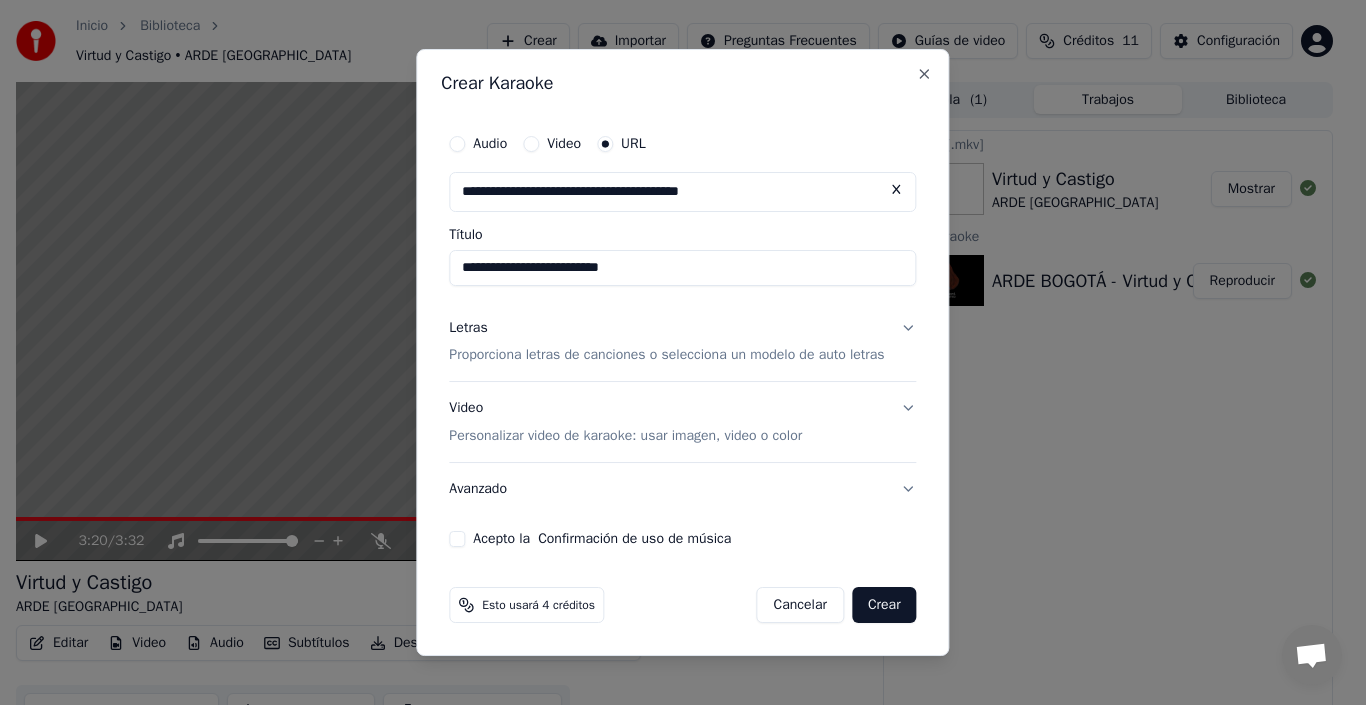 drag, startPoint x: 562, startPoint y: 269, endPoint x: 293, endPoint y: 269, distance: 269 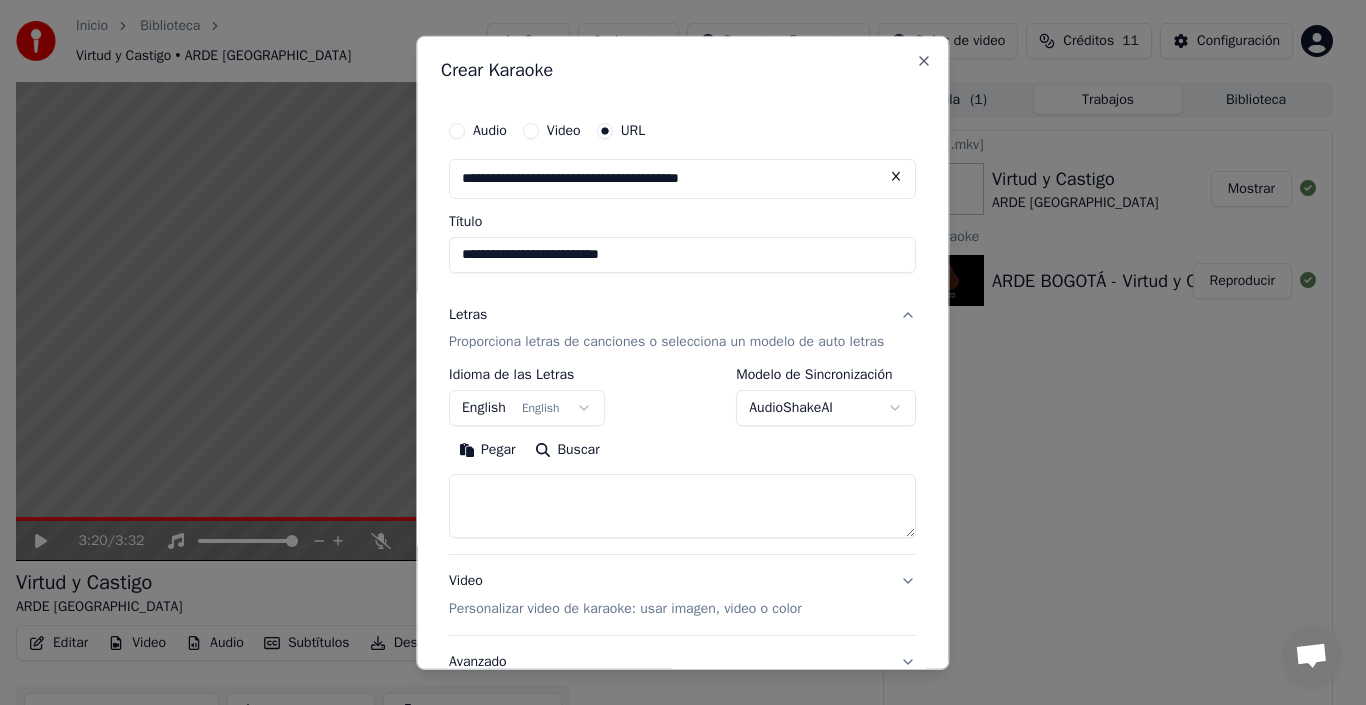 click on "**********" at bounding box center [674, 352] 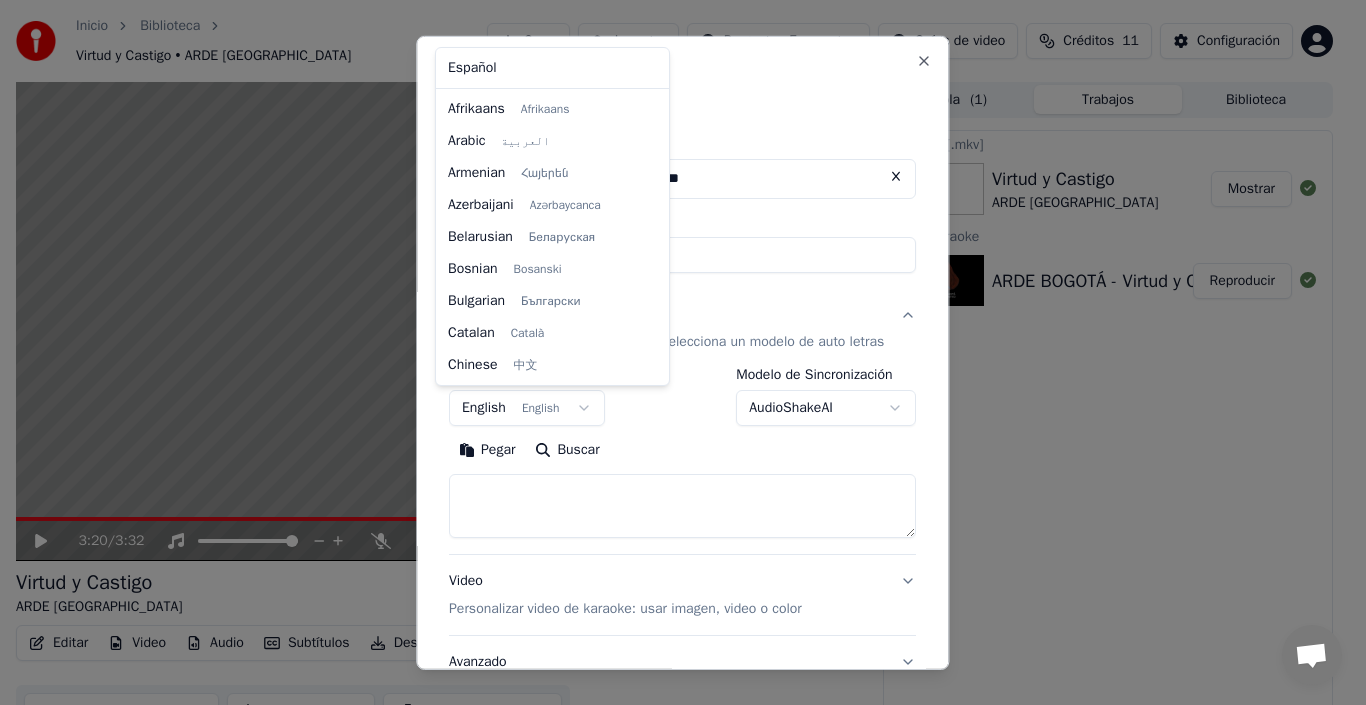 scroll, scrollTop: 160, scrollLeft: 0, axis: vertical 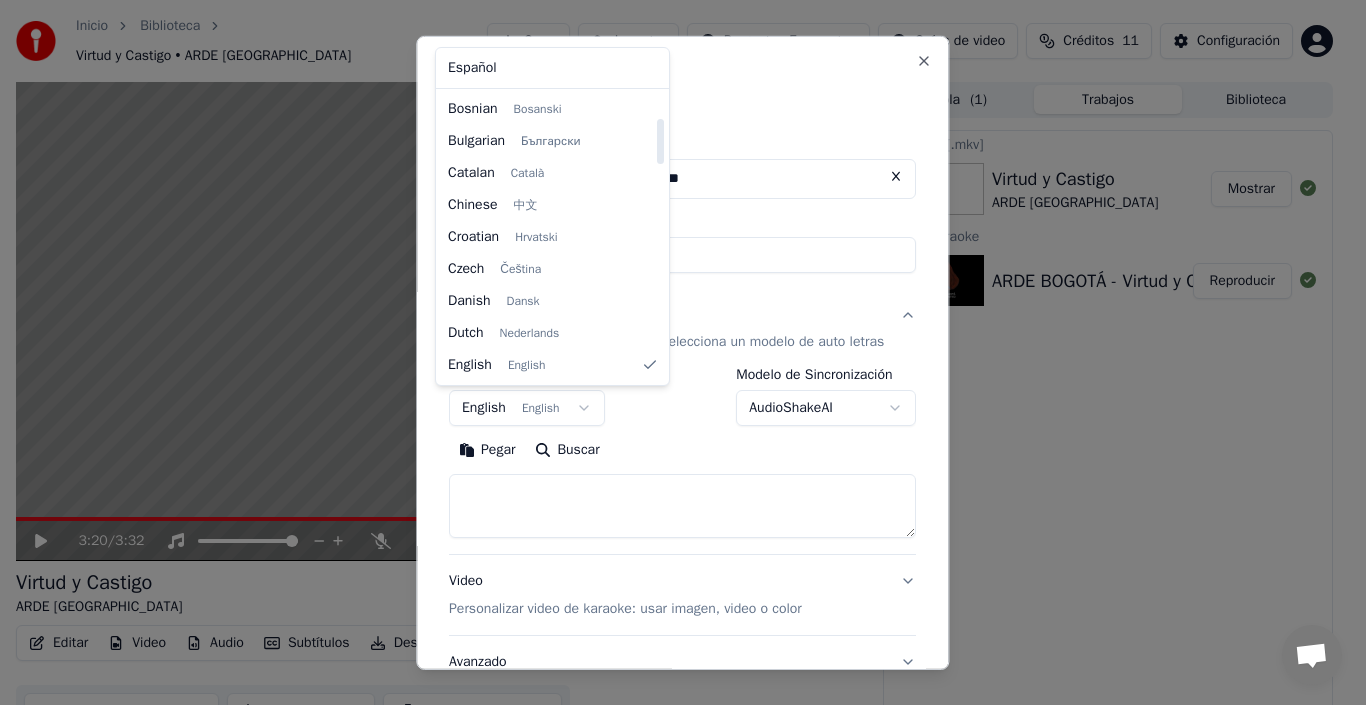 select on "**" 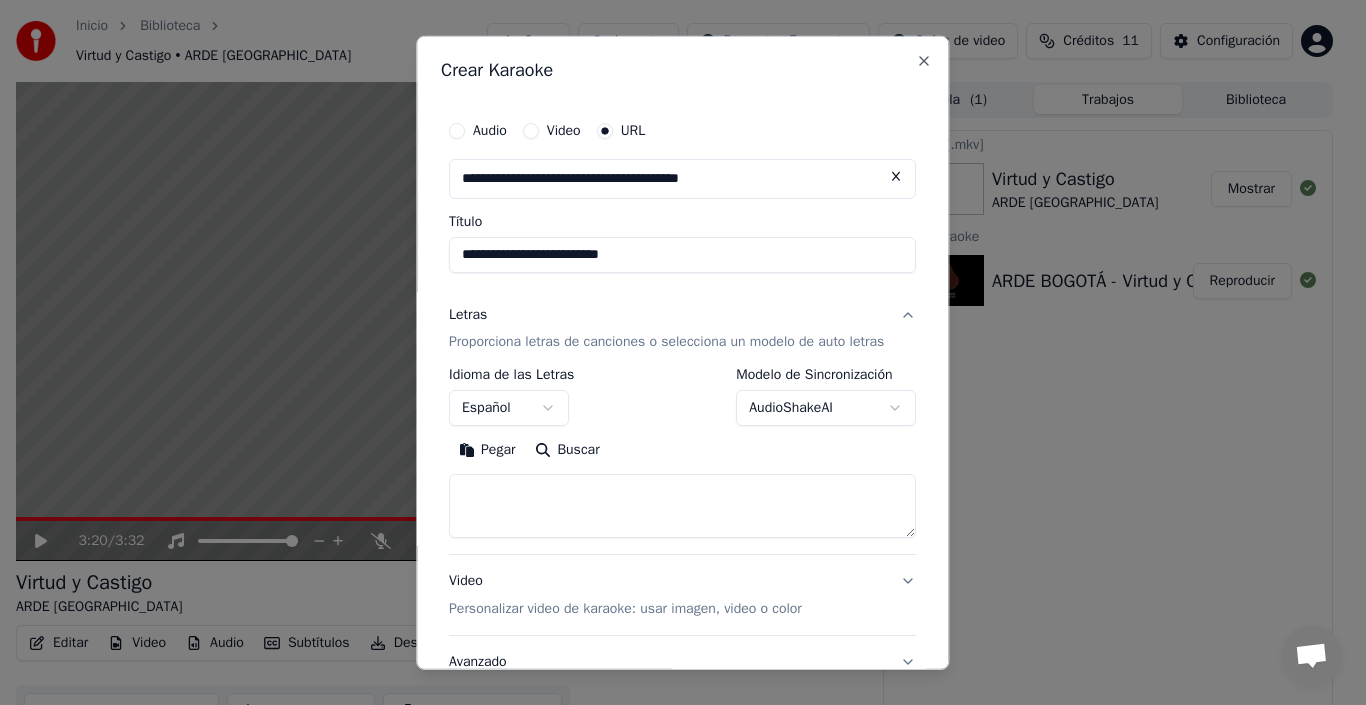 click on "Buscar" at bounding box center [568, 450] 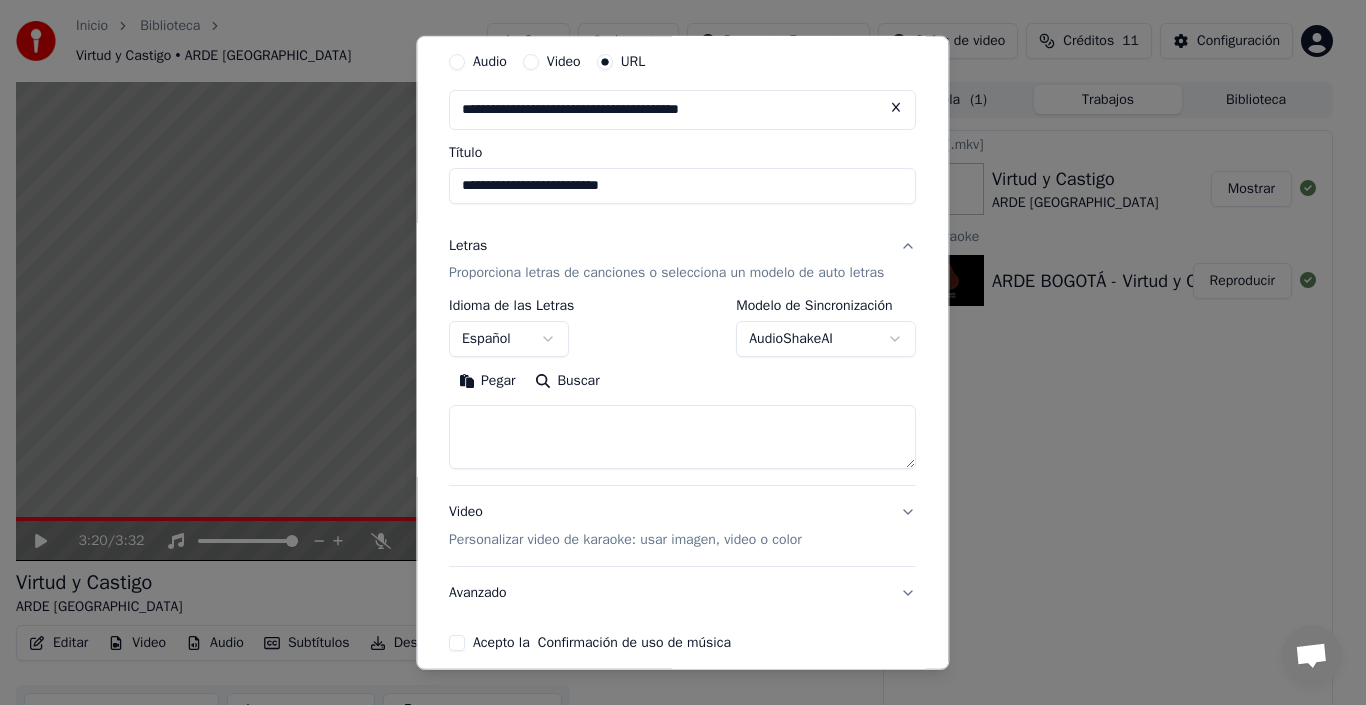 scroll, scrollTop: 26, scrollLeft: 0, axis: vertical 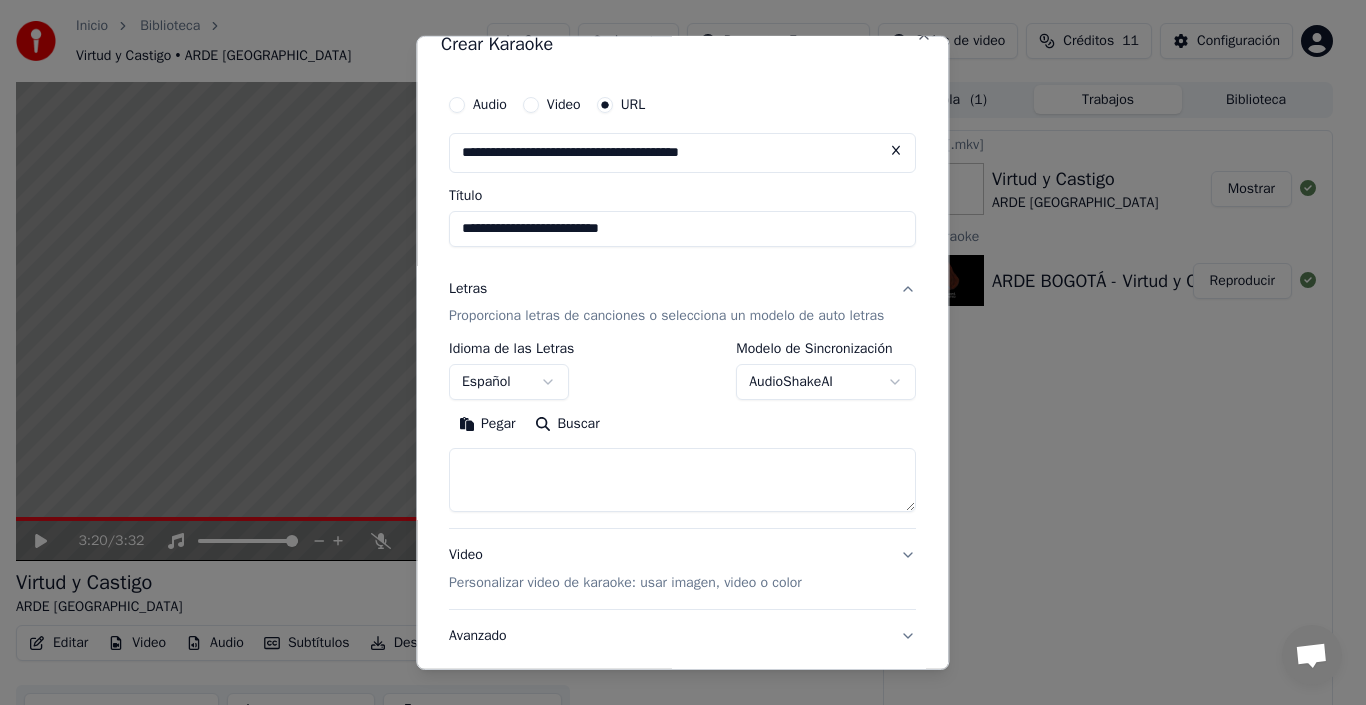 click on "Pegar" at bounding box center (487, 424) 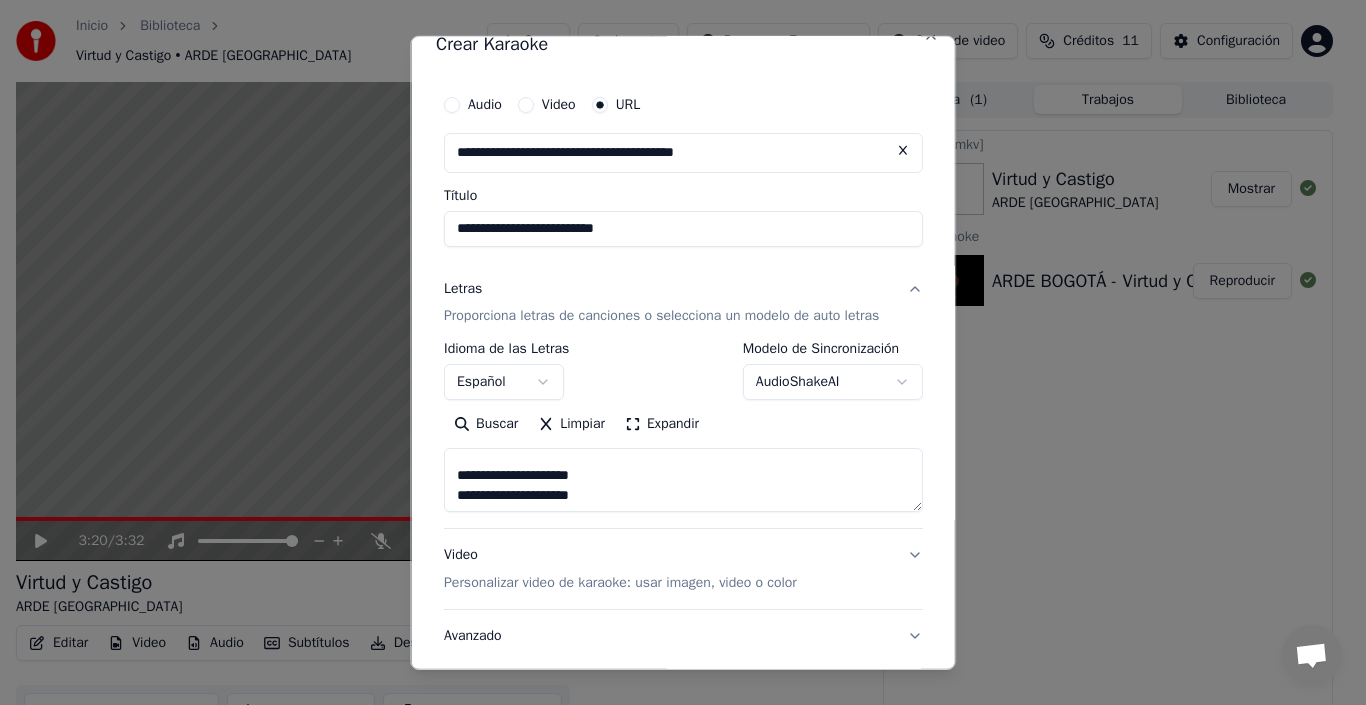 scroll, scrollTop: 1053, scrollLeft: 0, axis: vertical 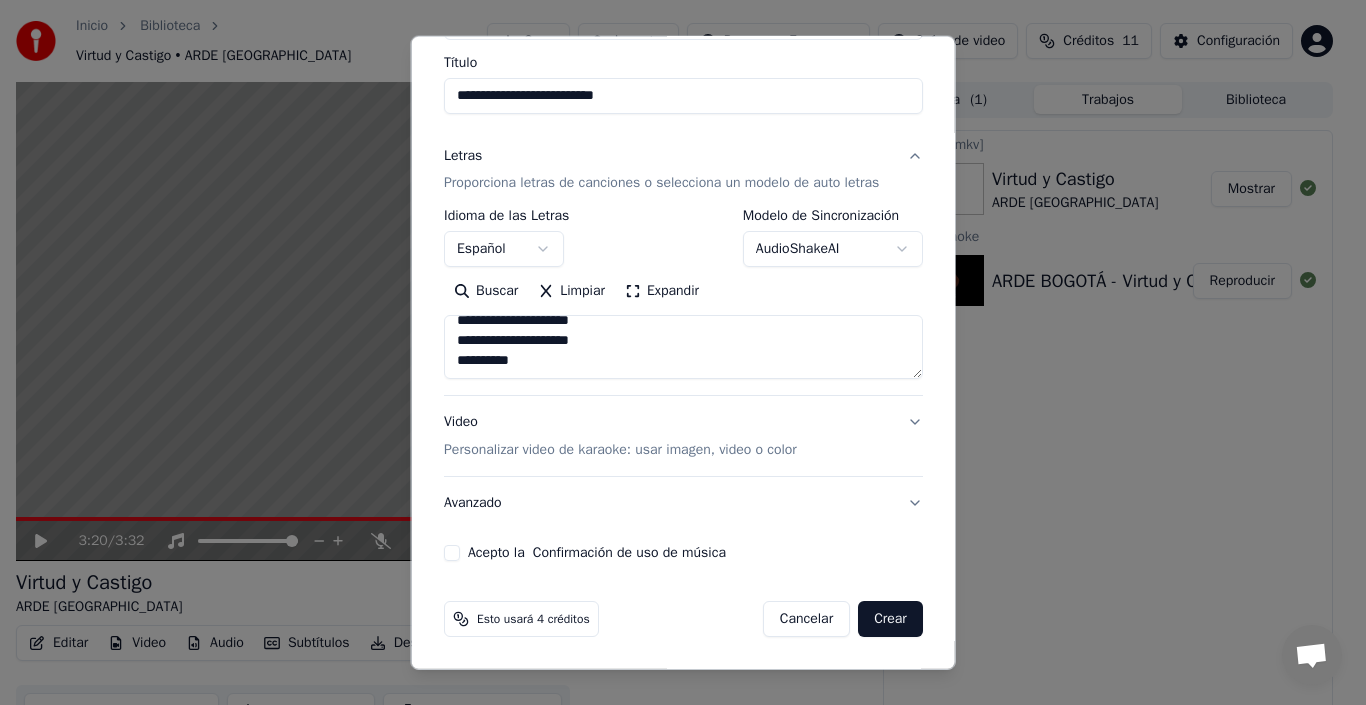 click on "Acepto la   Confirmación de uso de música" at bounding box center [452, 553] 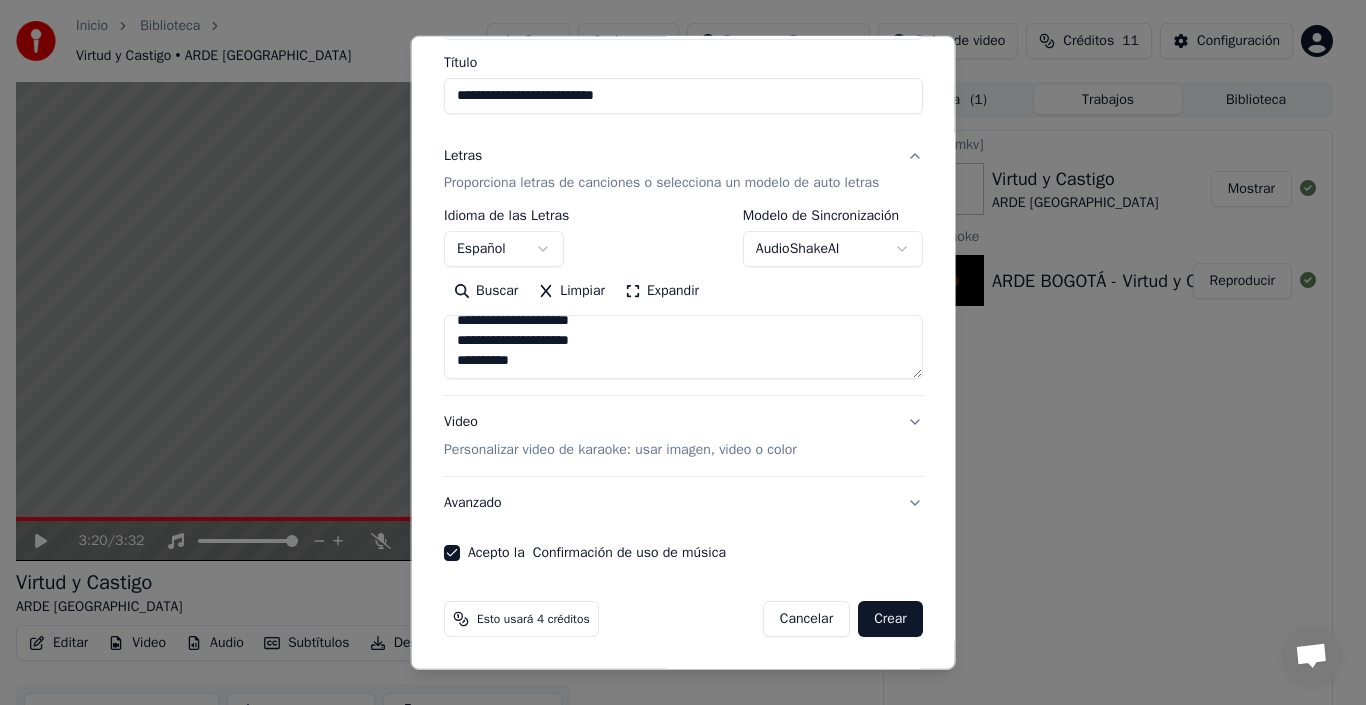click on "Crear" at bounding box center (890, 619) 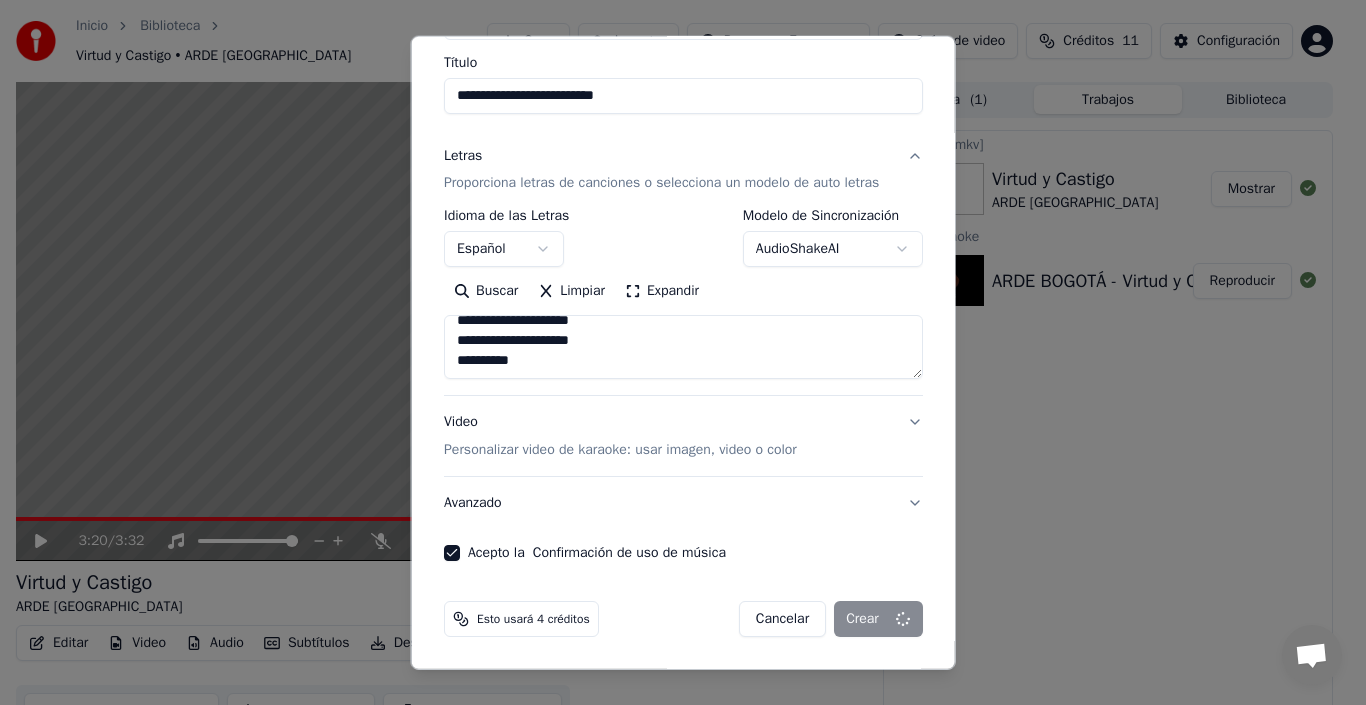 type on "**********" 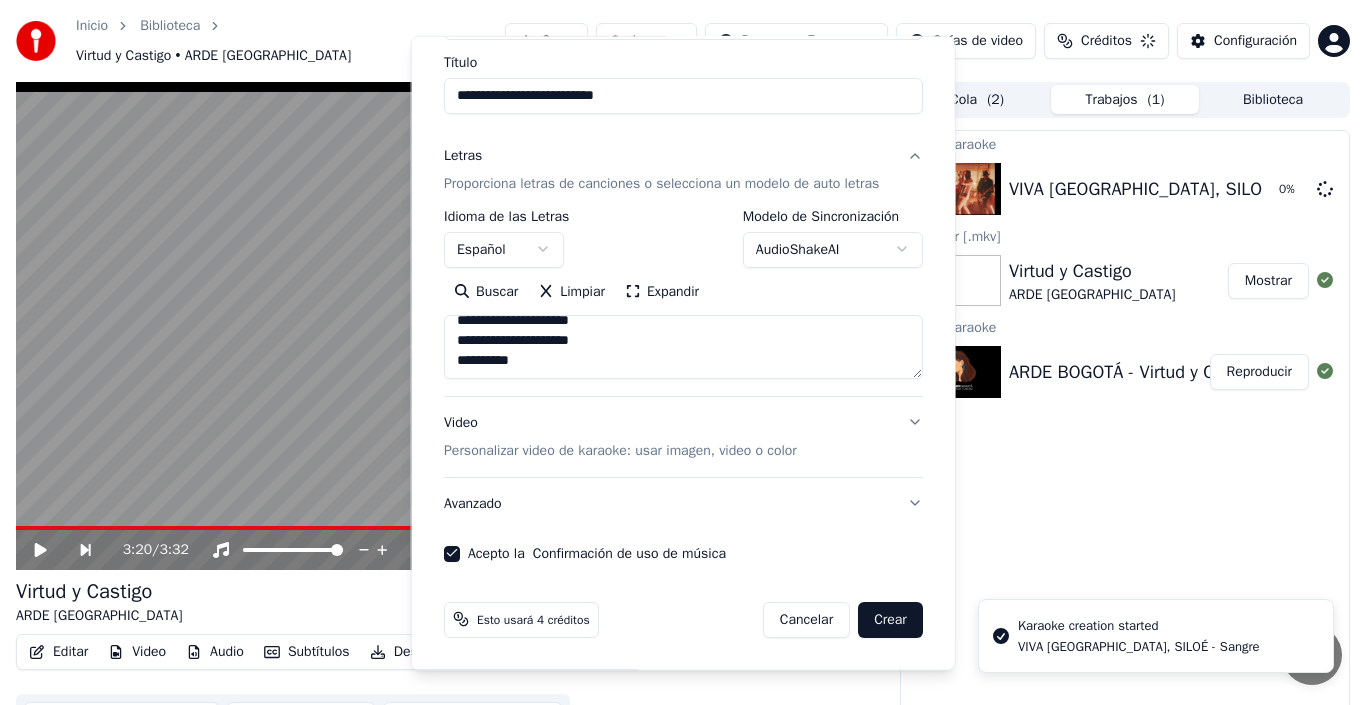 type 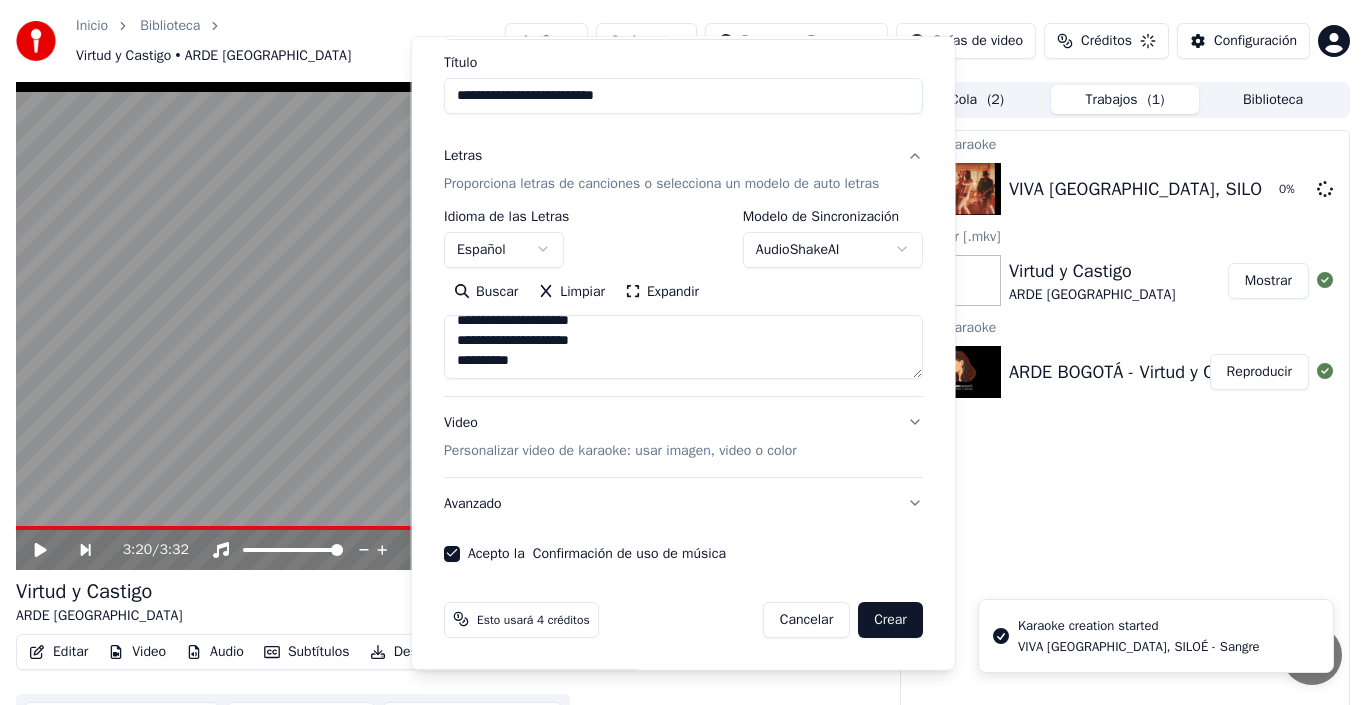 type 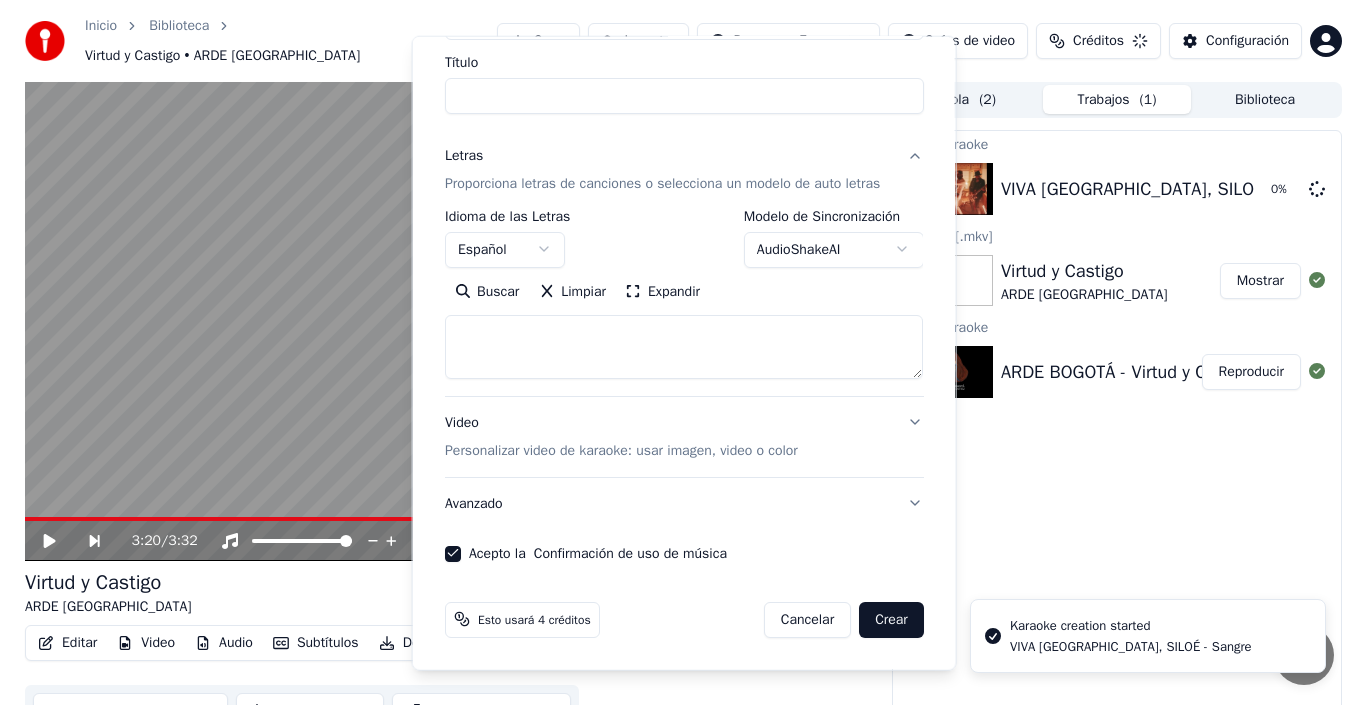 scroll, scrollTop: 0, scrollLeft: 0, axis: both 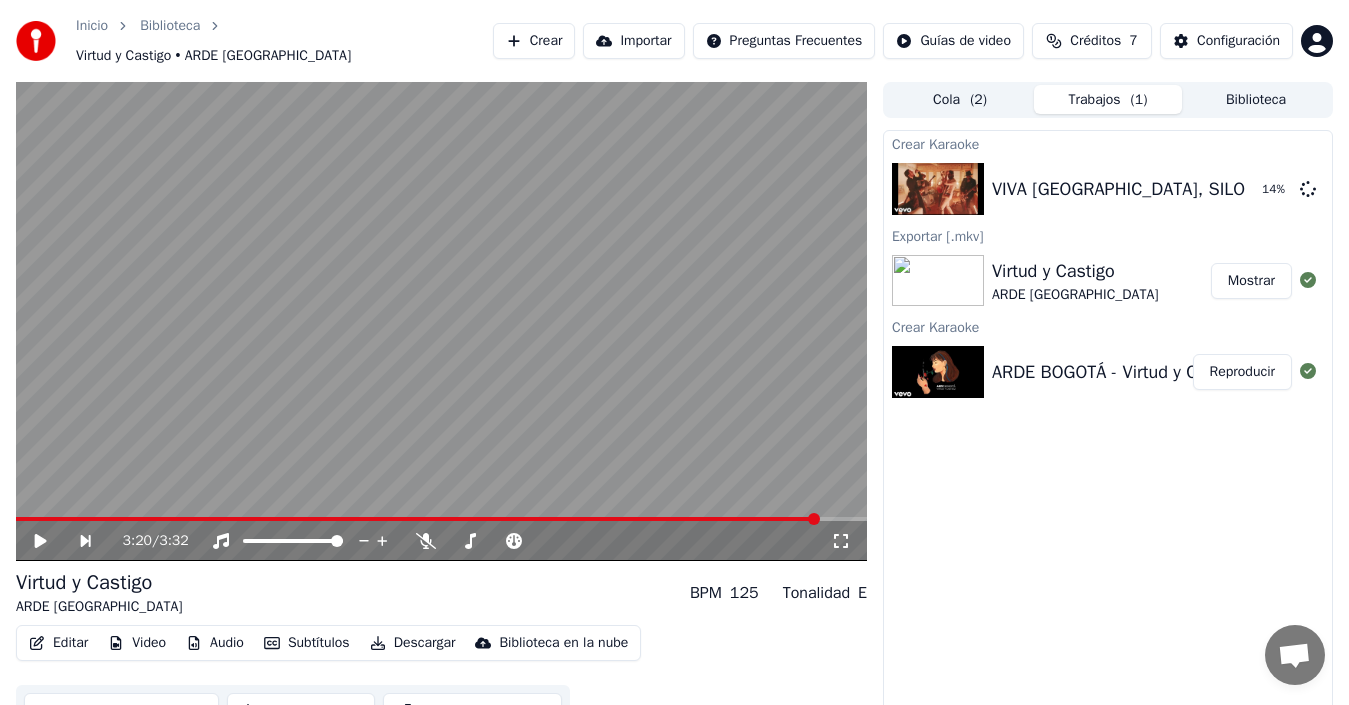 click on "Crear" at bounding box center (534, 41) 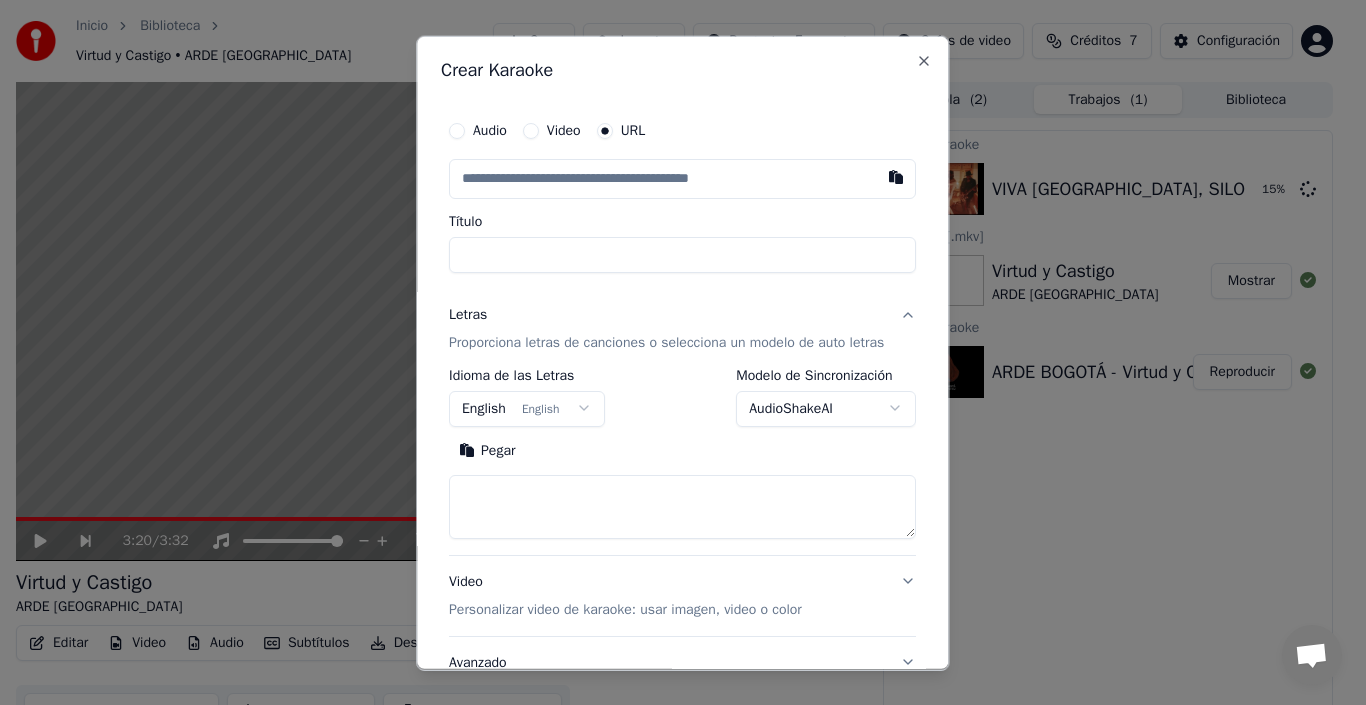 click at bounding box center (897, 176) 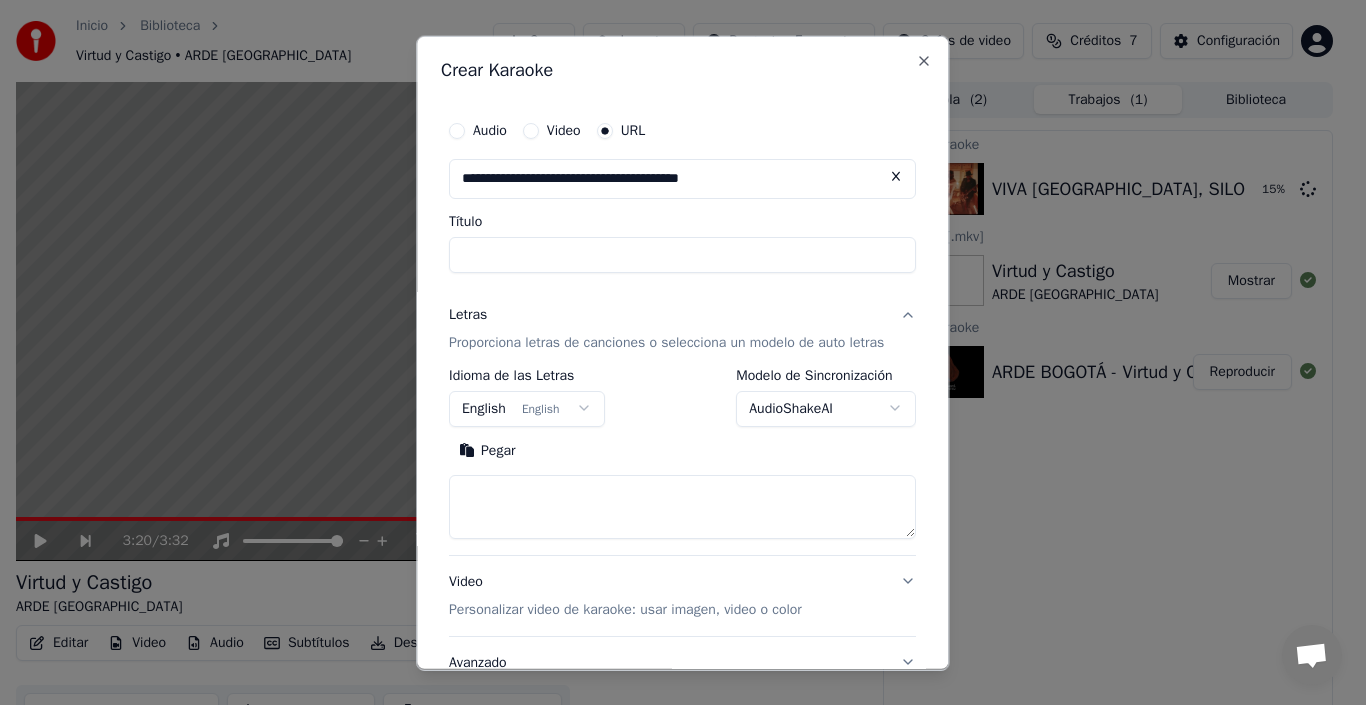 type on "**********" 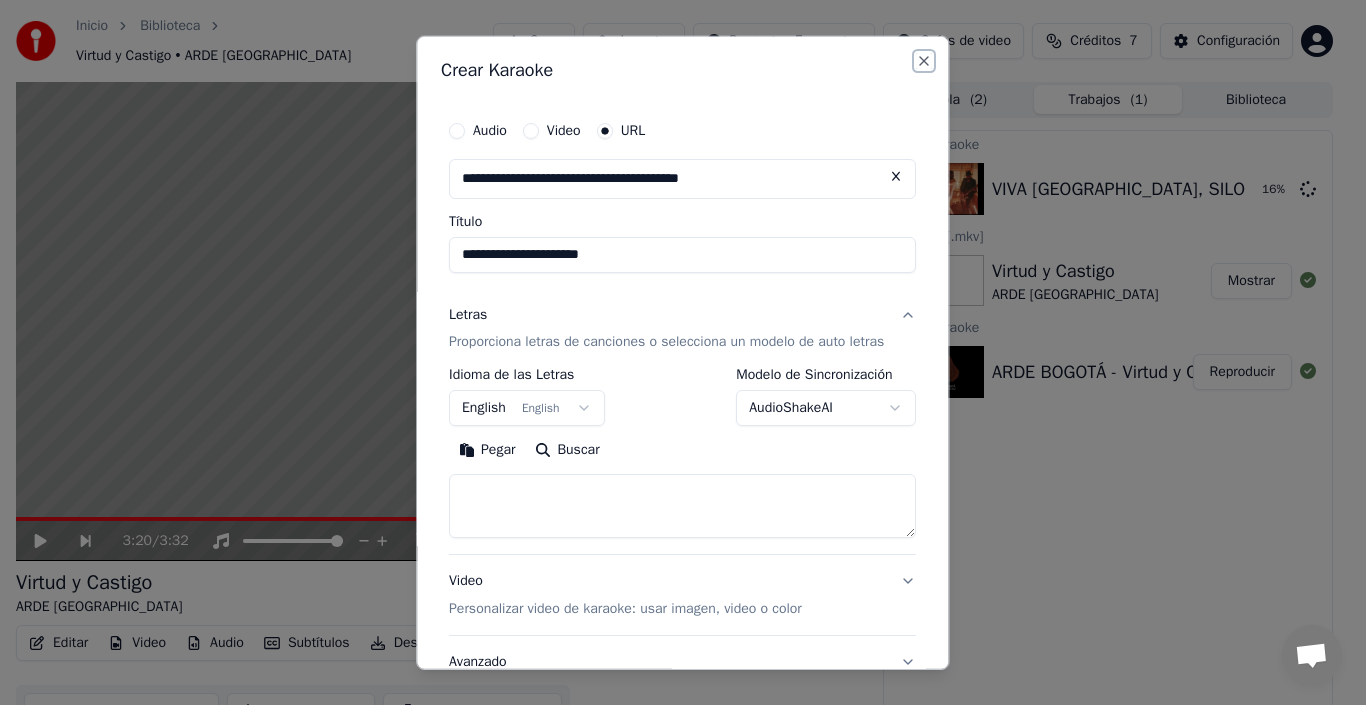 click on "Close" at bounding box center [925, 60] 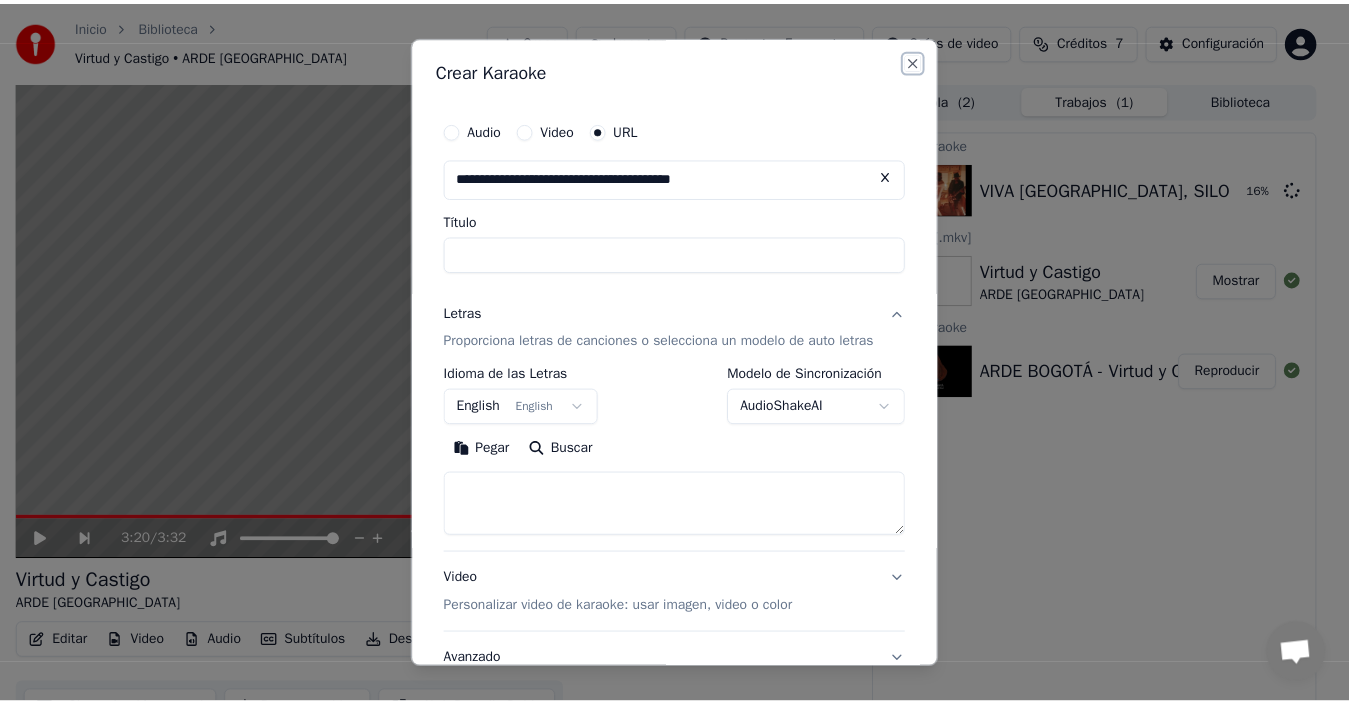 select 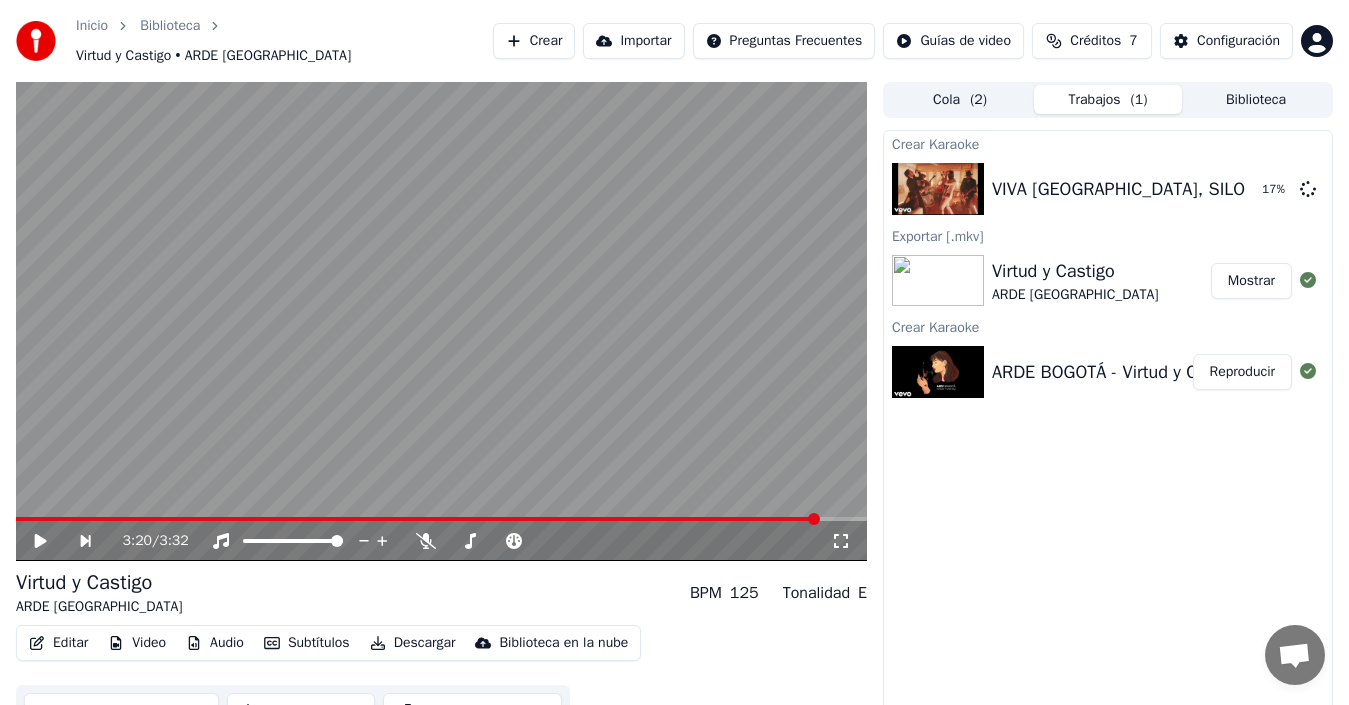 click on "Crear" at bounding box center [534, 41] 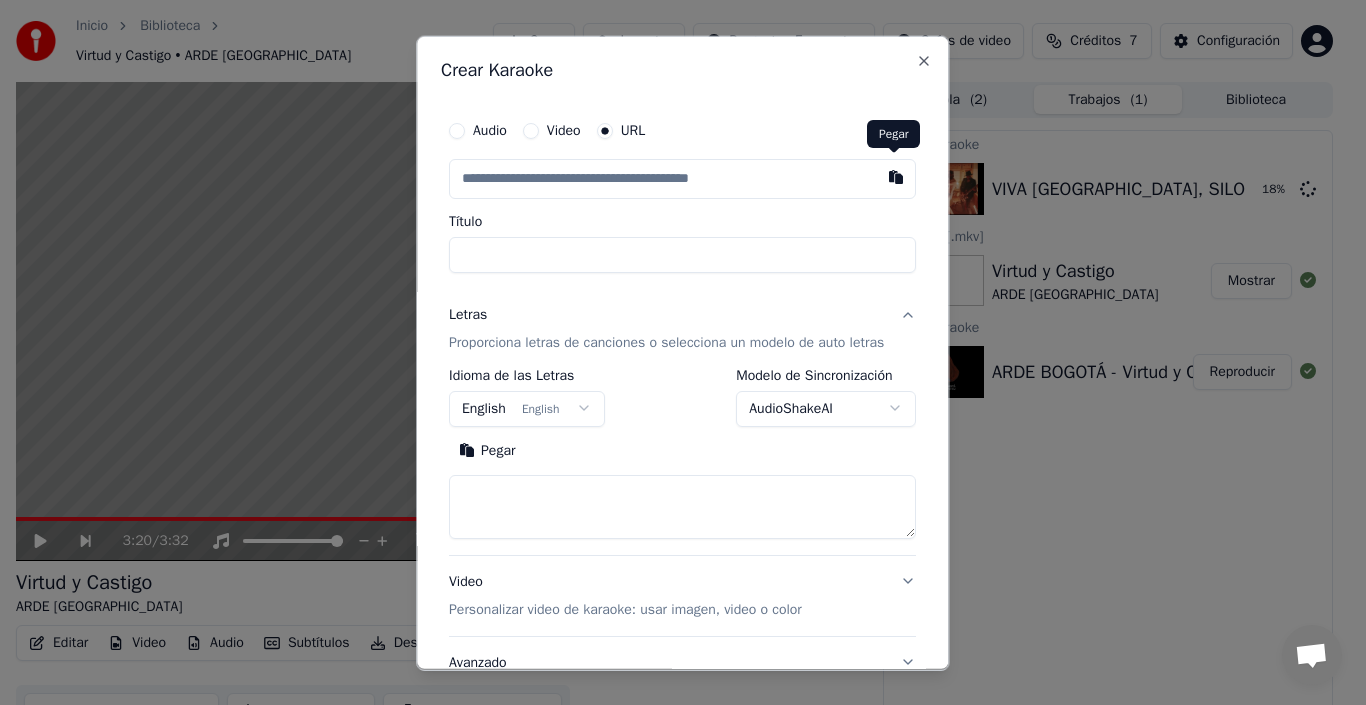 click at bounding box center [897, 176] 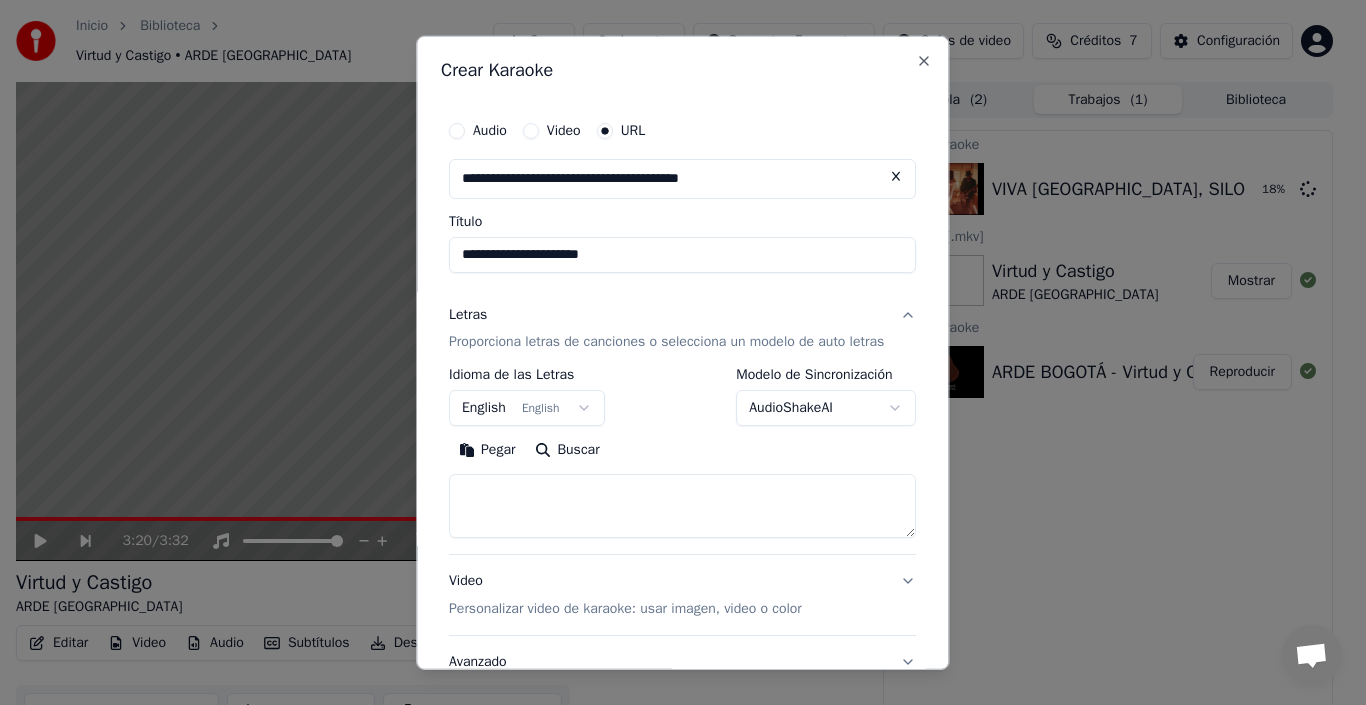 click on "**********" at bounding box center [682, 254] 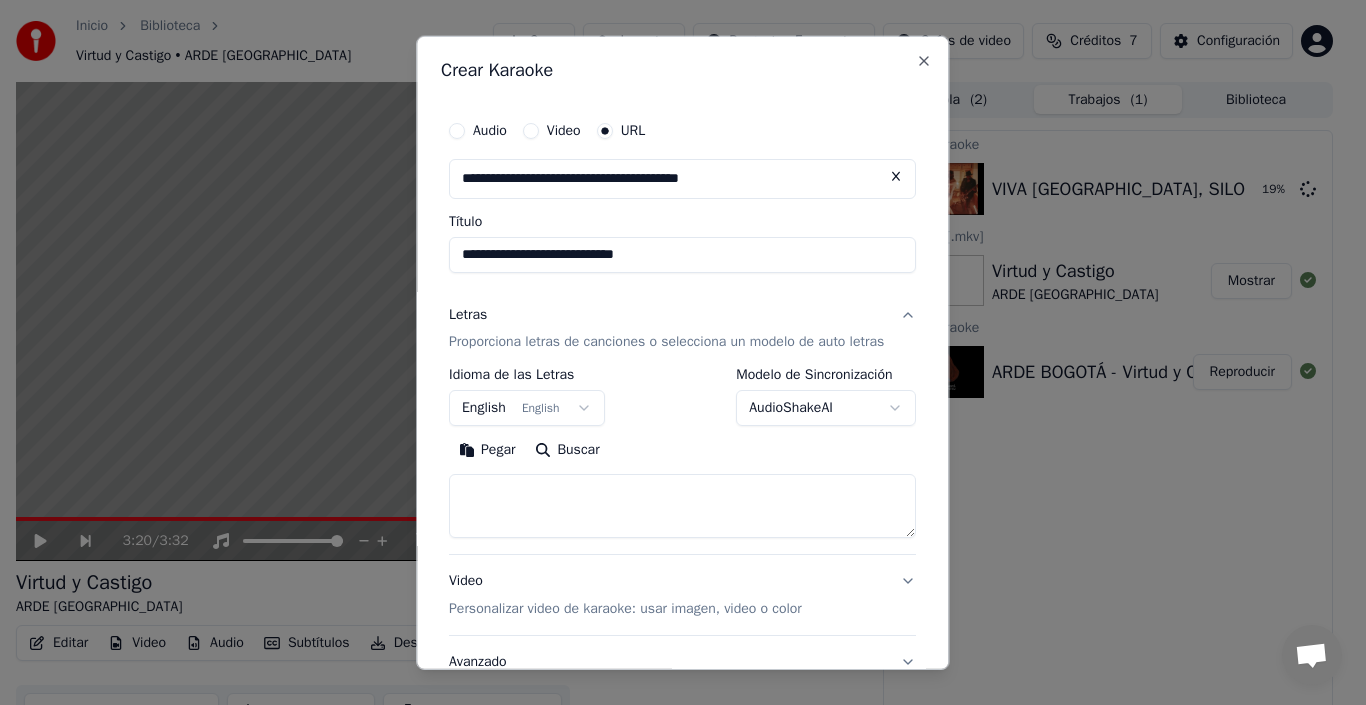 type on "**********" 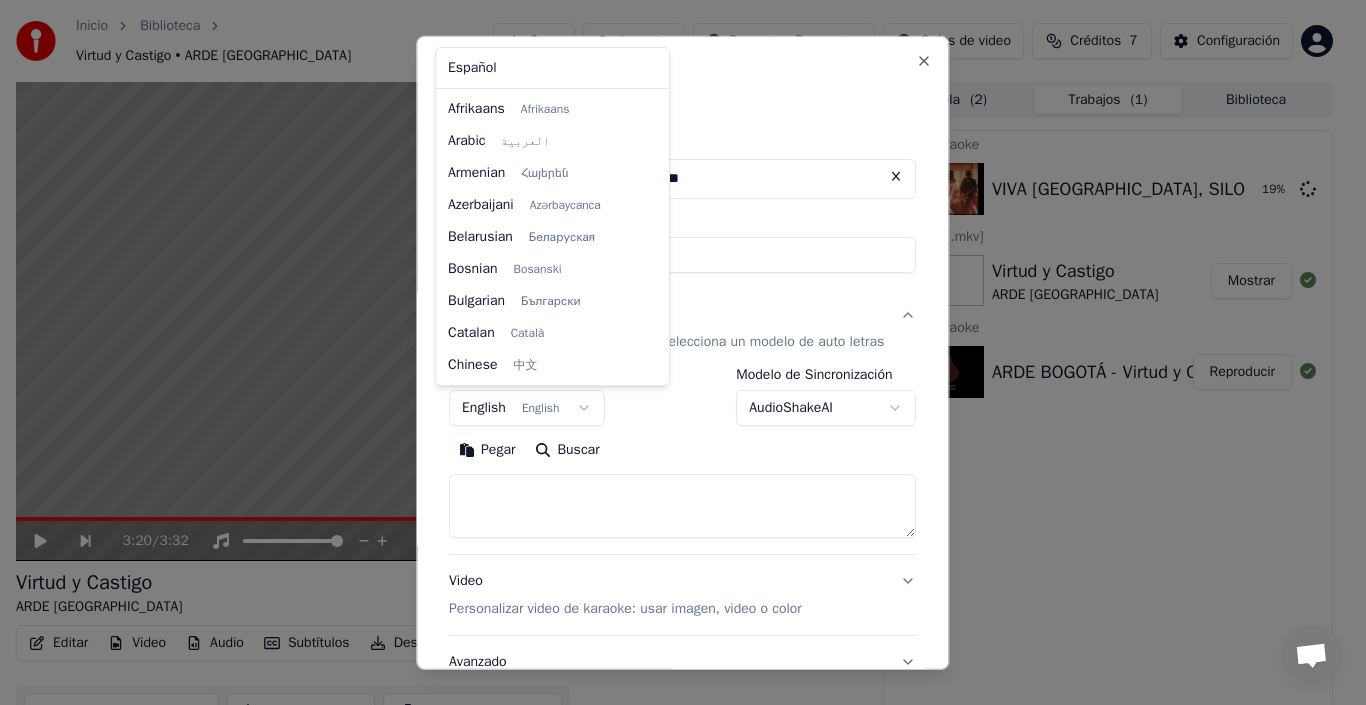 scroll, scrollTop: 160, scrollLeft: 0, axis: vertical 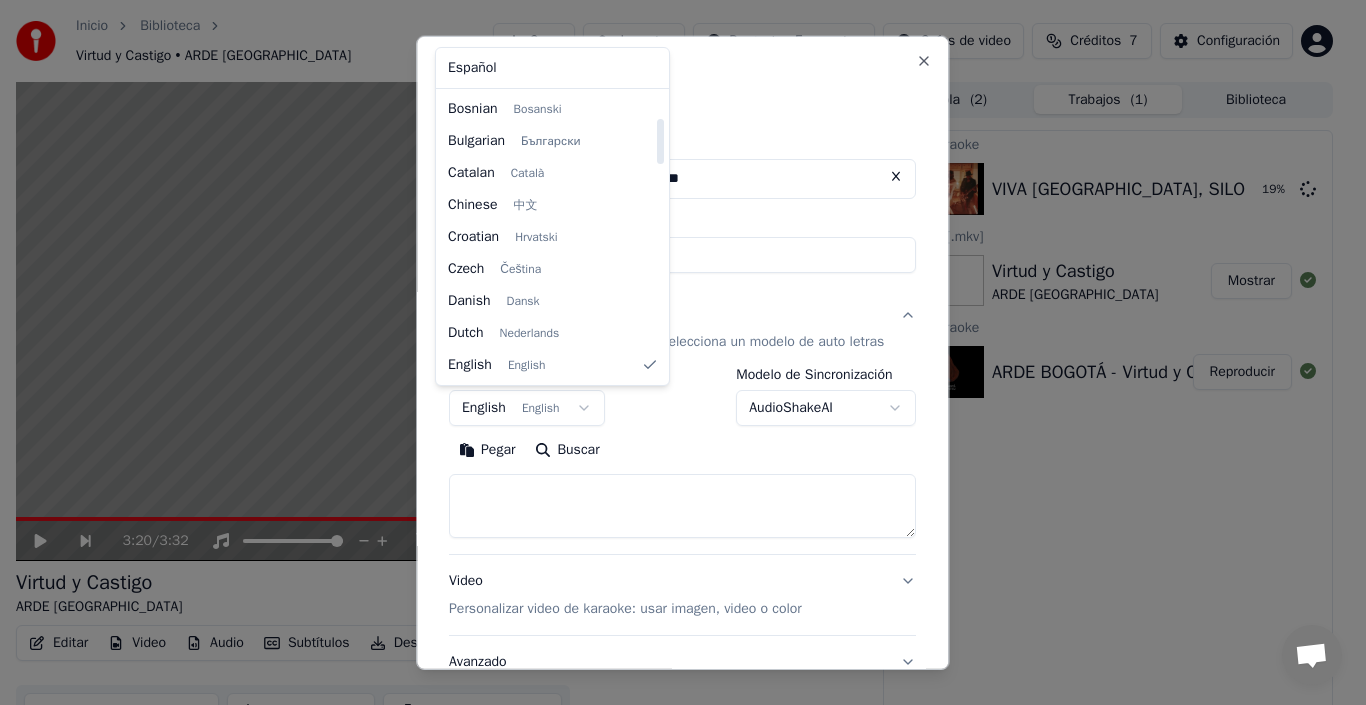 select on "**" 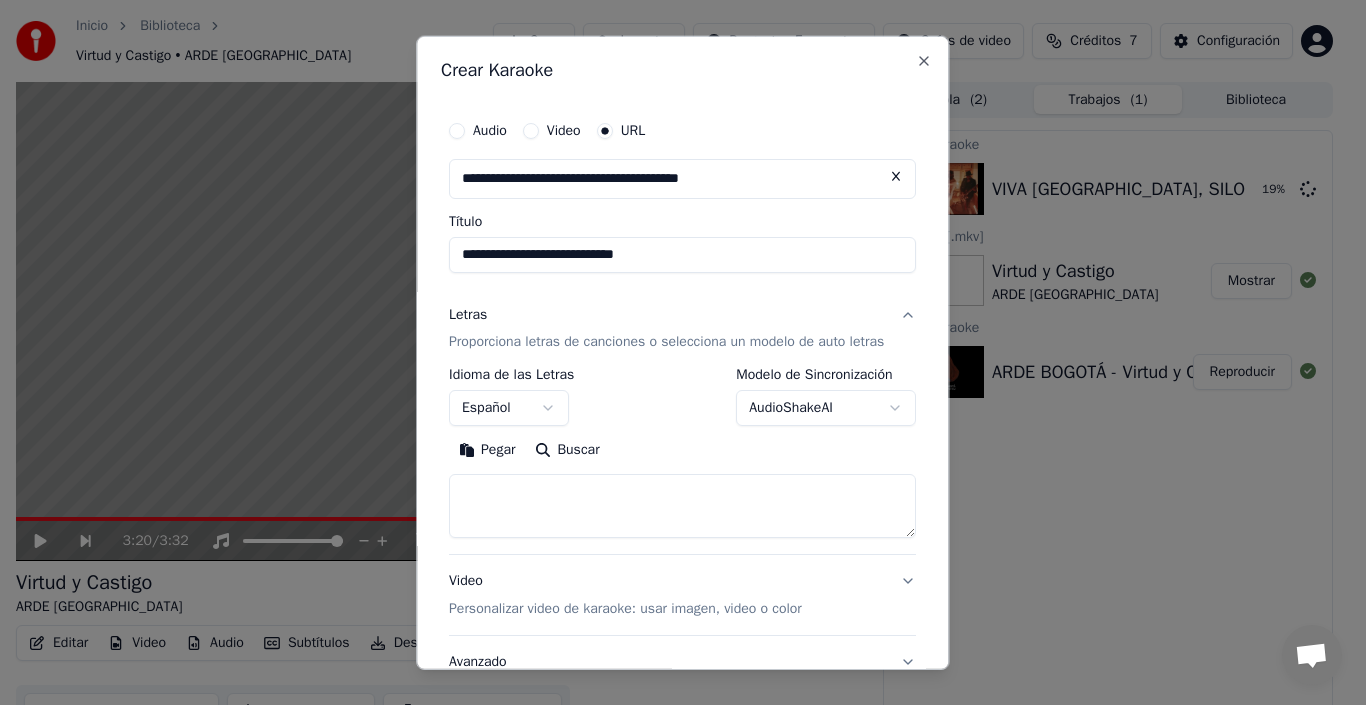 click on "Buscar" at bounding box center (568, 450) 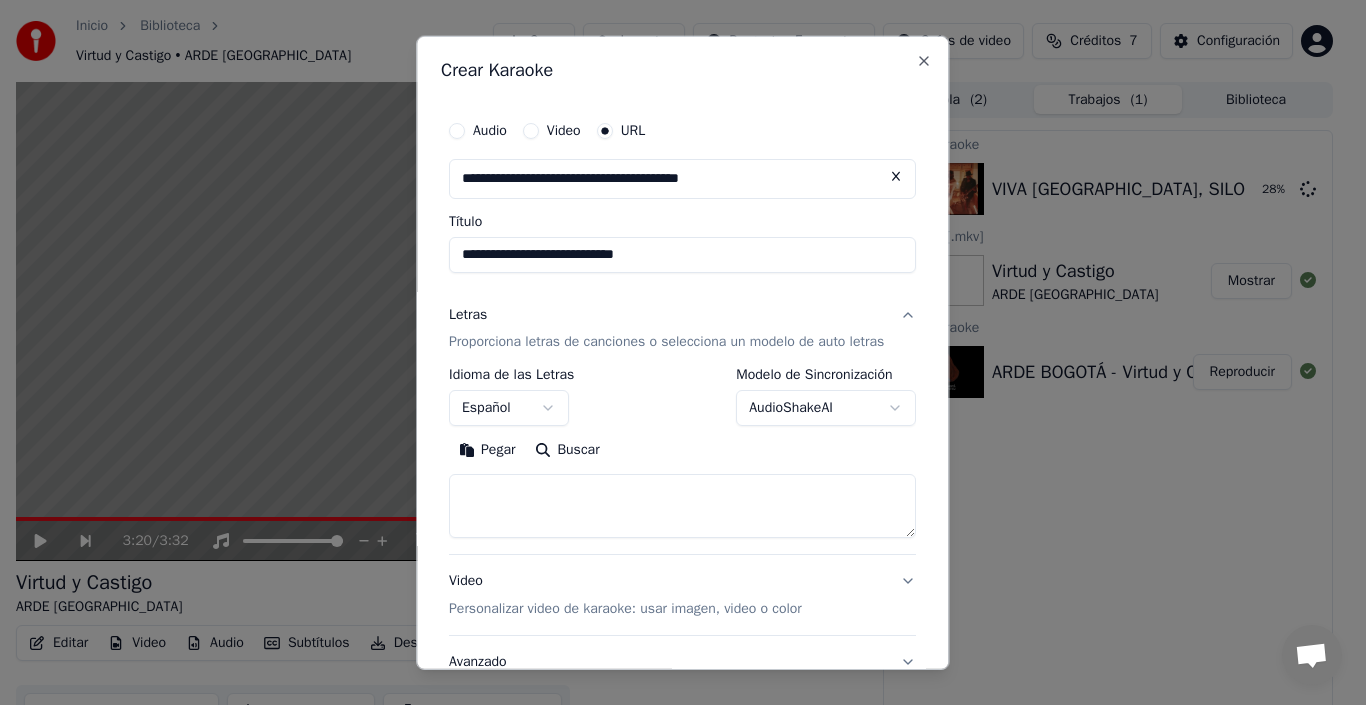 click on "Pegar" at bounding box center [487, 450] 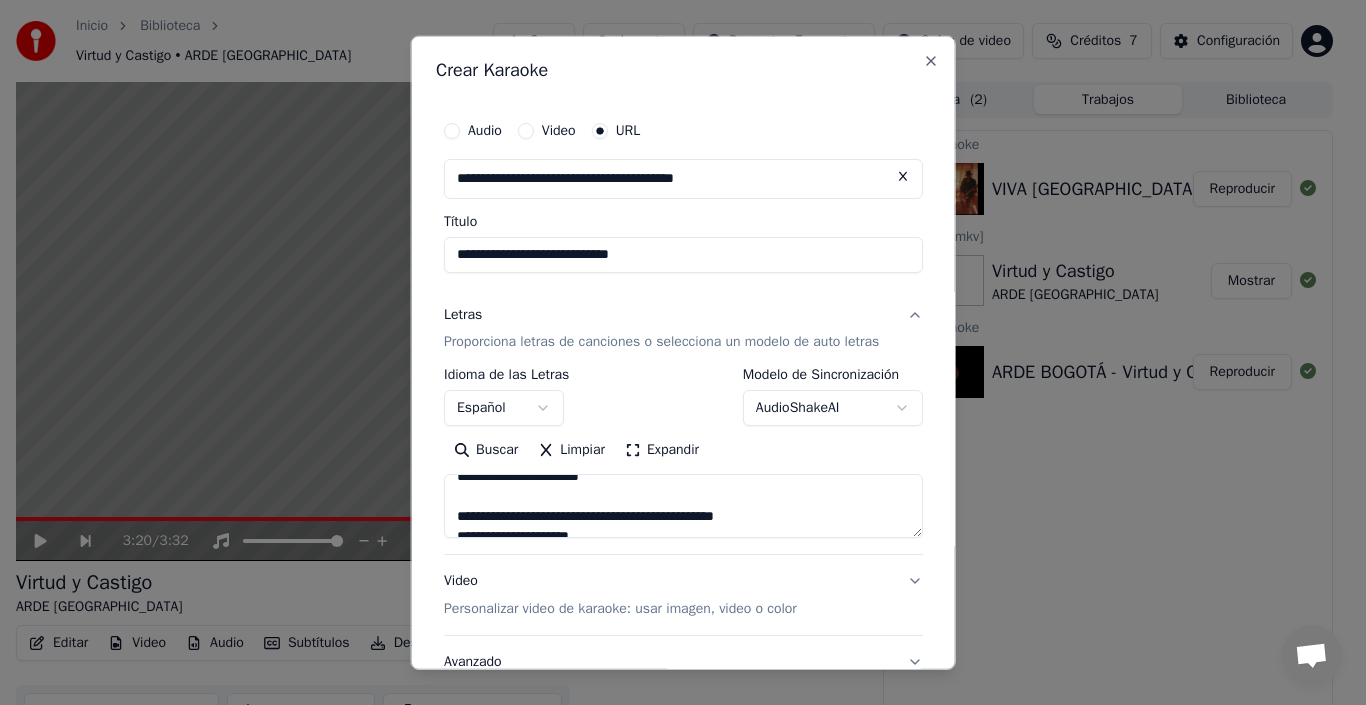 scroll, scrollTop: 400, scrollLeft: 0, axis: vertical 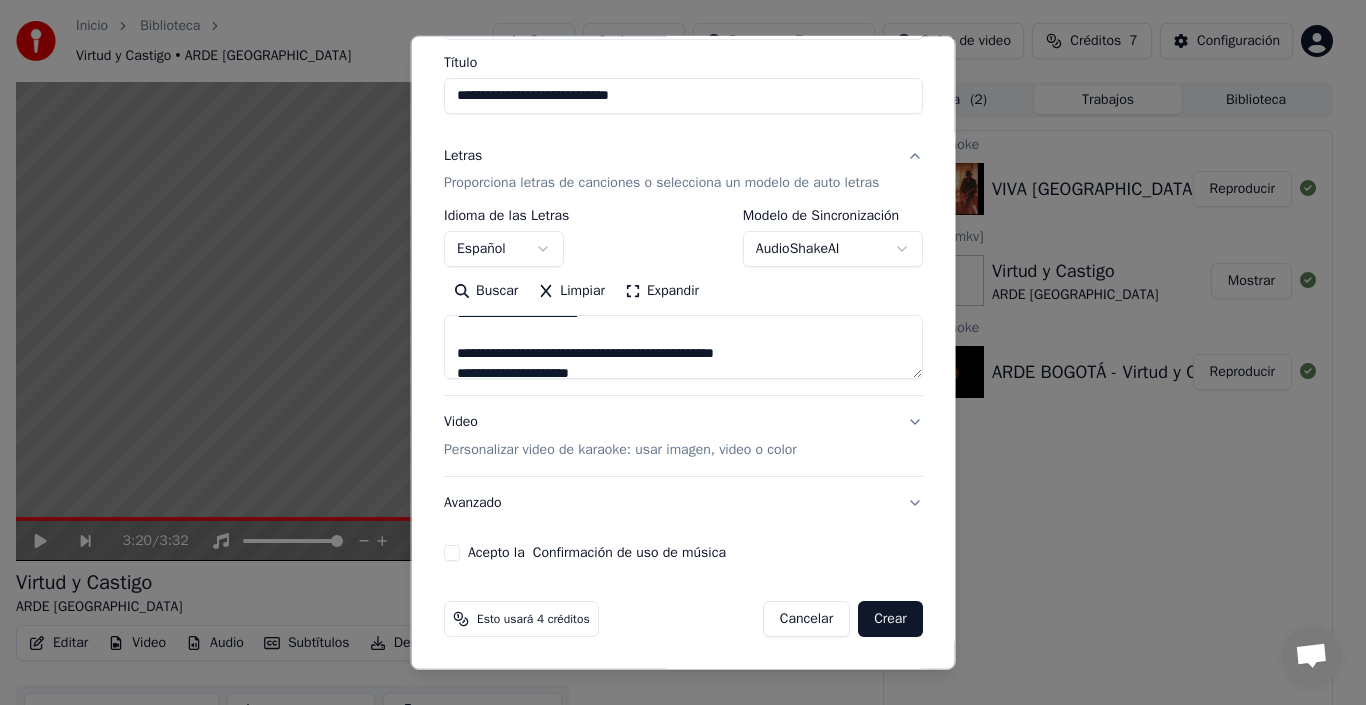 click on "Acepto la   Confirmación de uso de música" at bounding box center [452, 553] 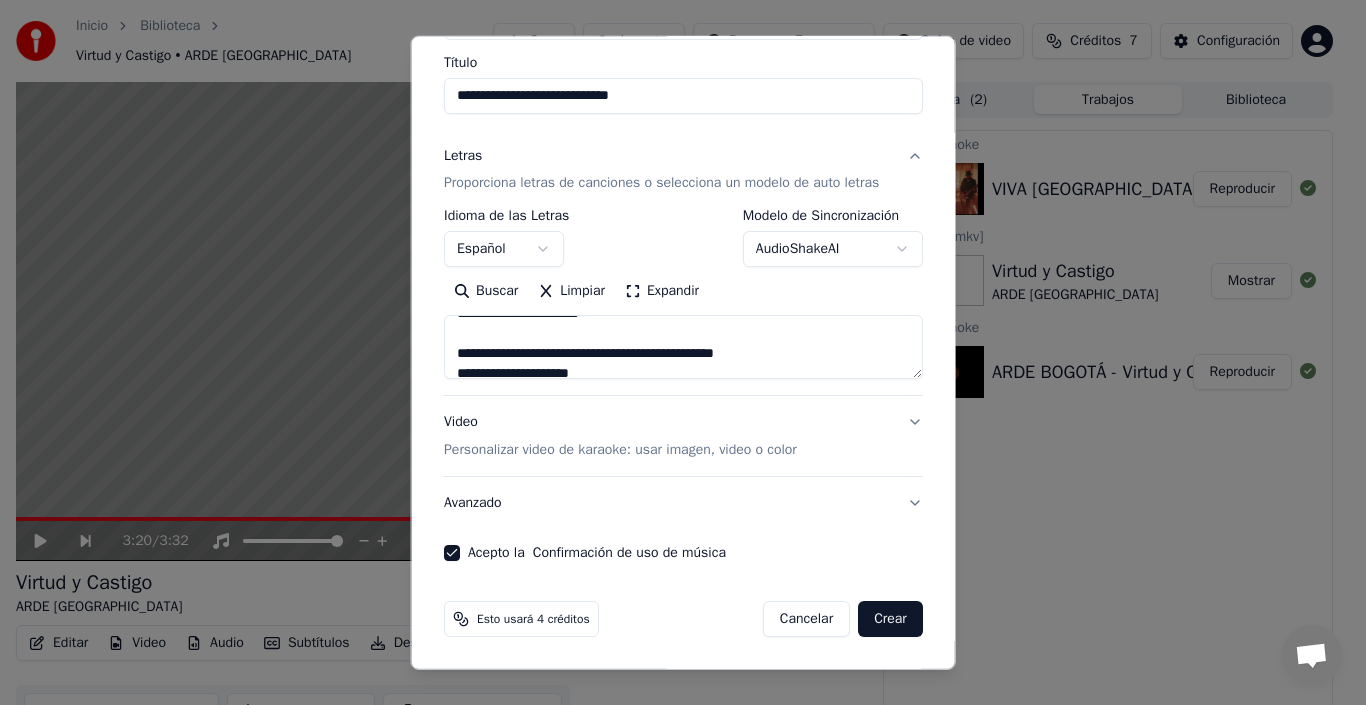 click on "Crear" at bounding box center (890, 619) 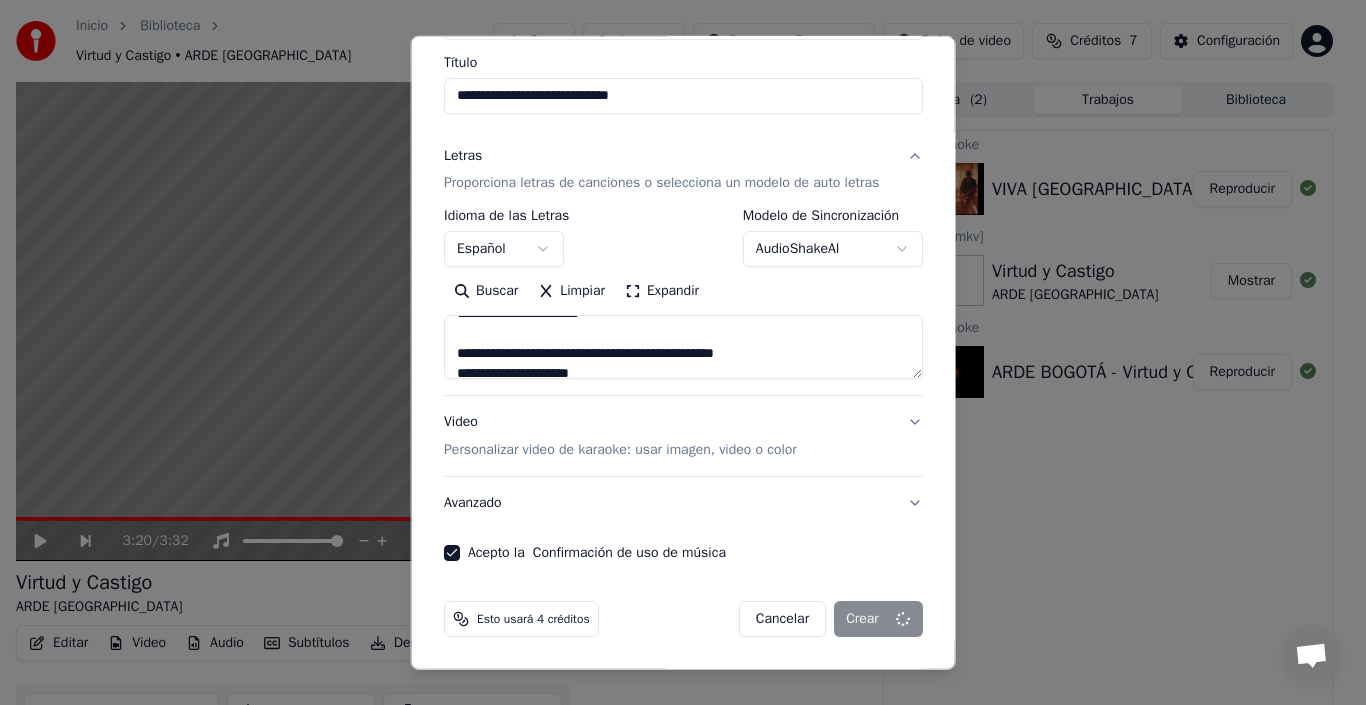 type on "**********" 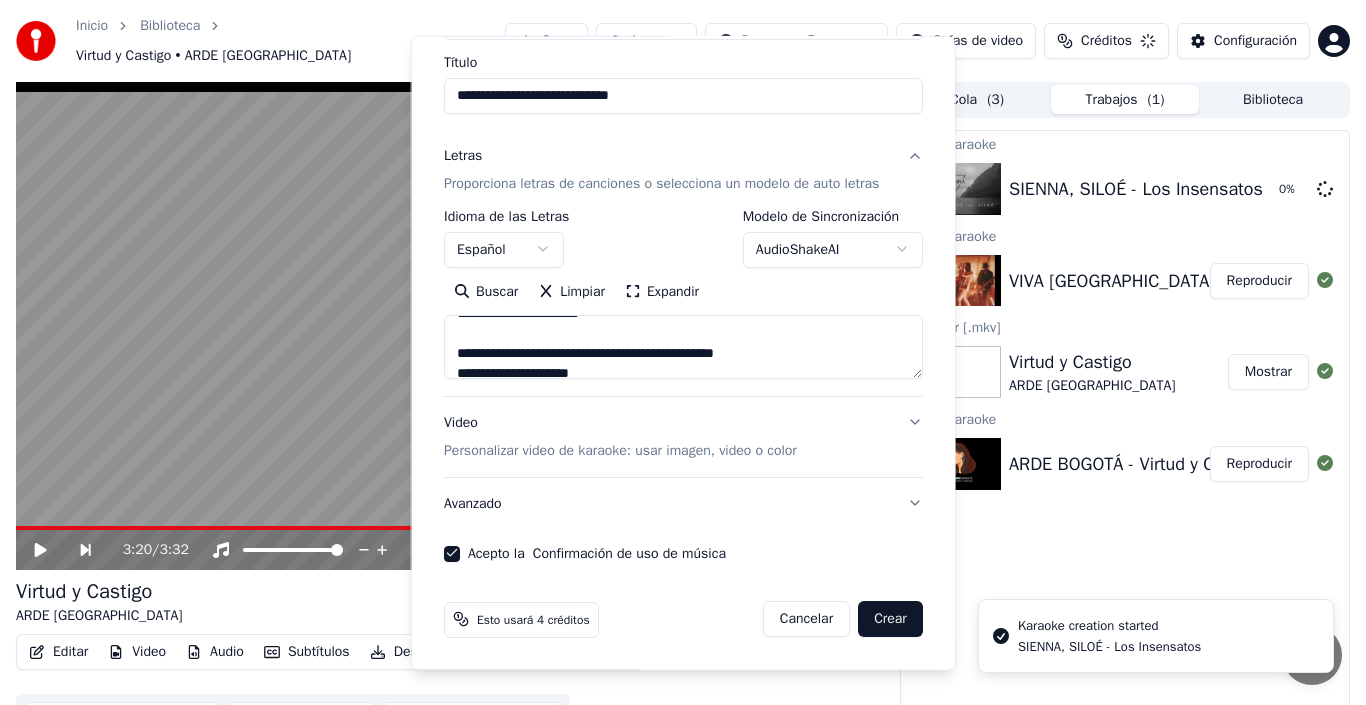 type 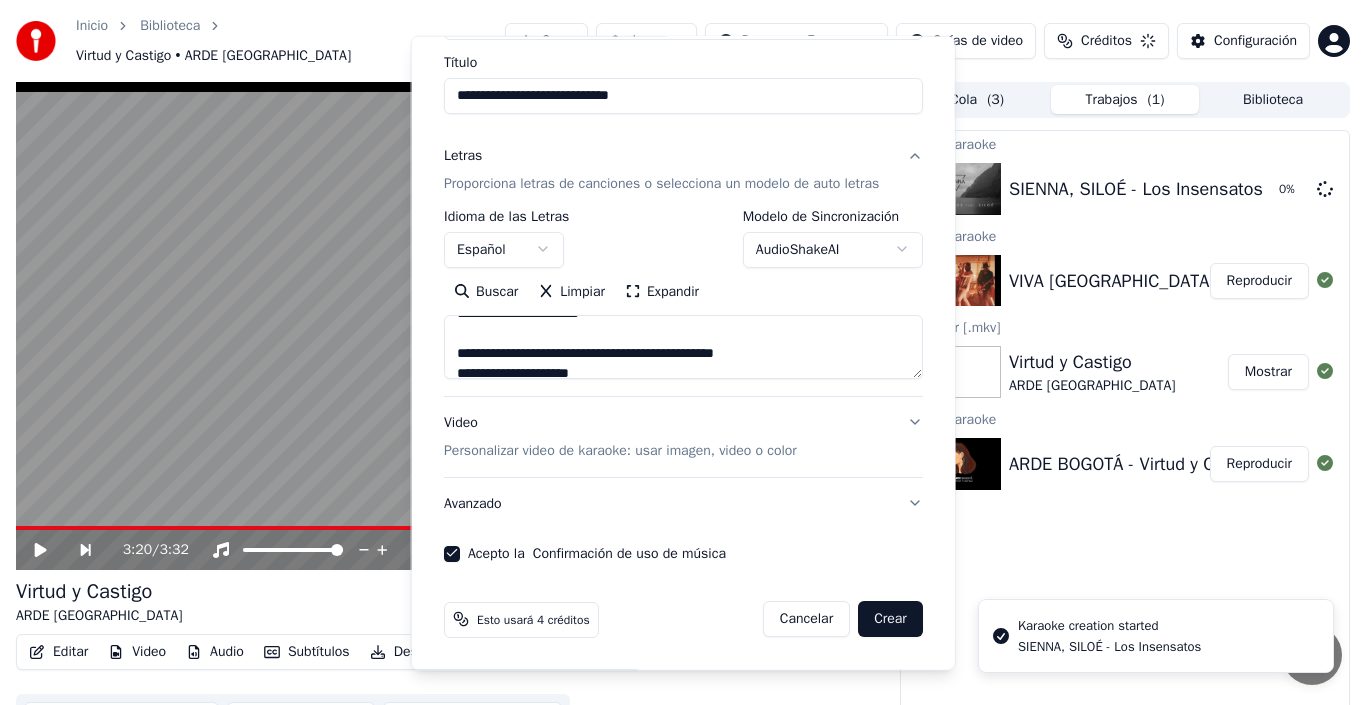 type 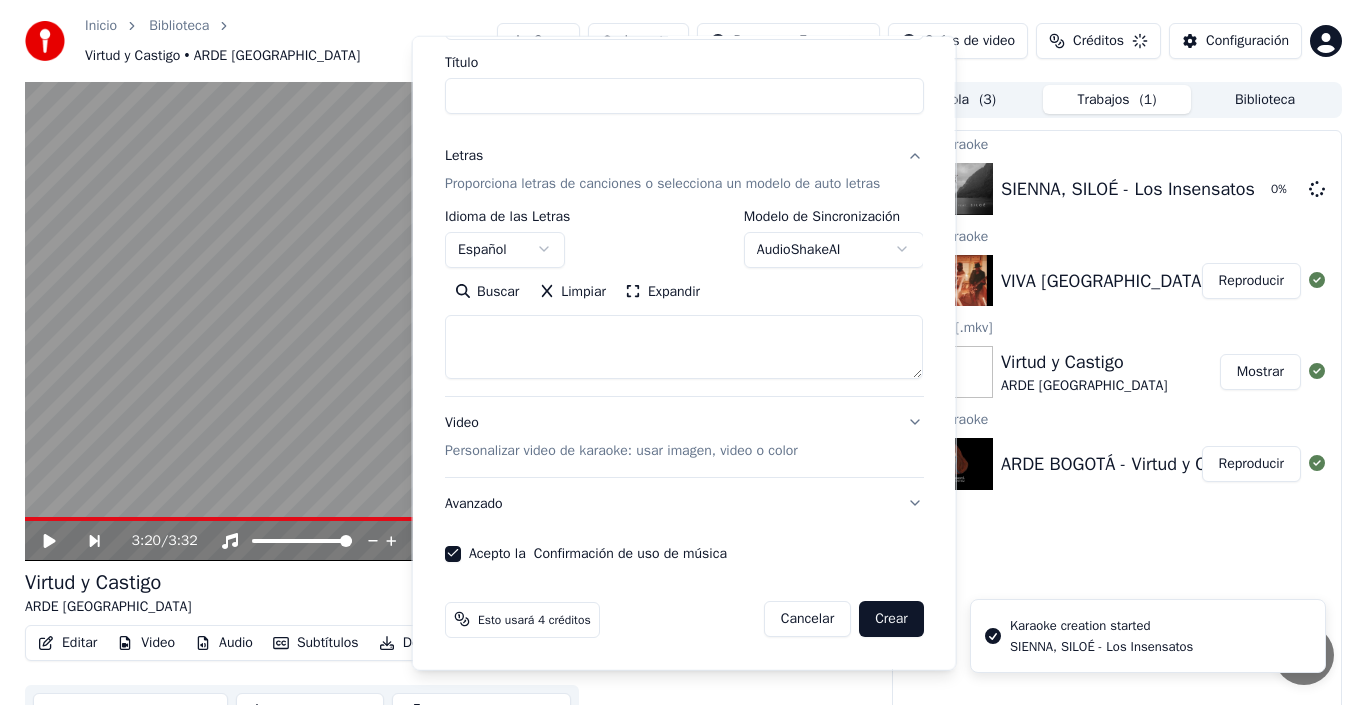 scroll, scrollTop: 0, scrollLeft: 0, axis: both 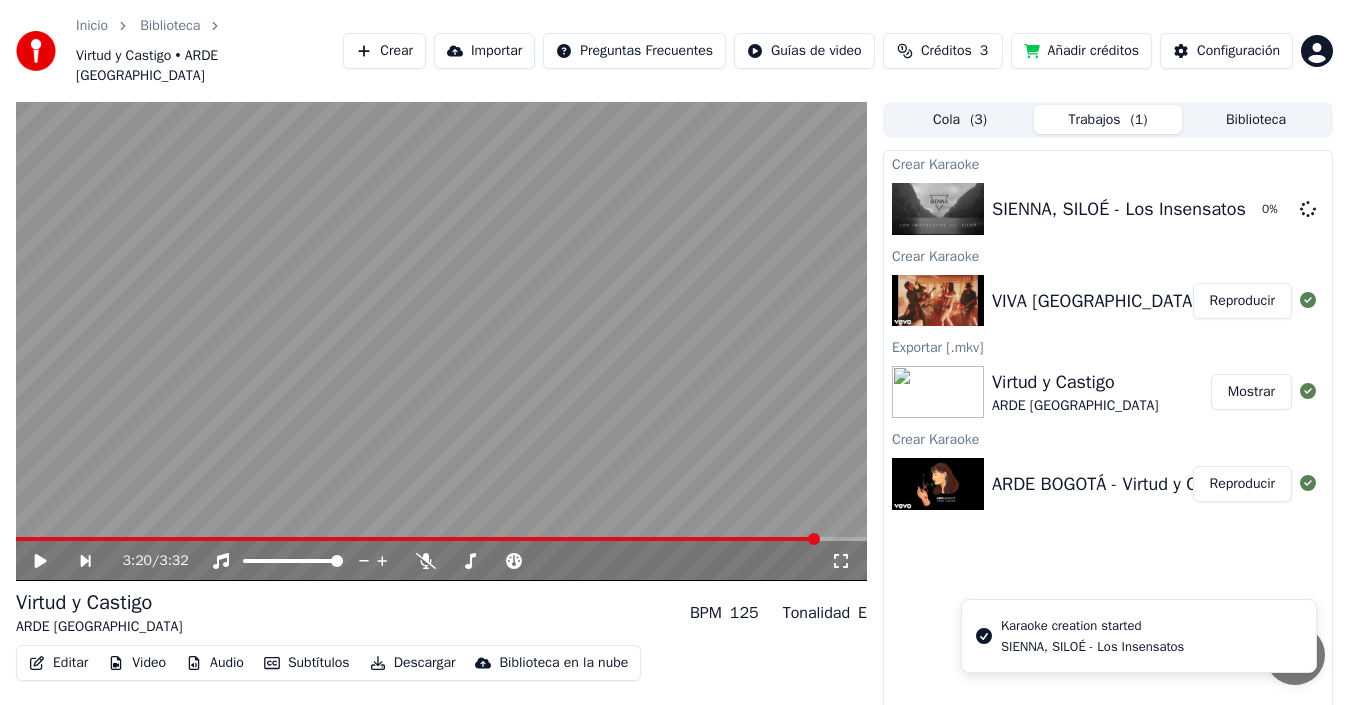 click on "Reproducir" at bounding box center [1242, 301] 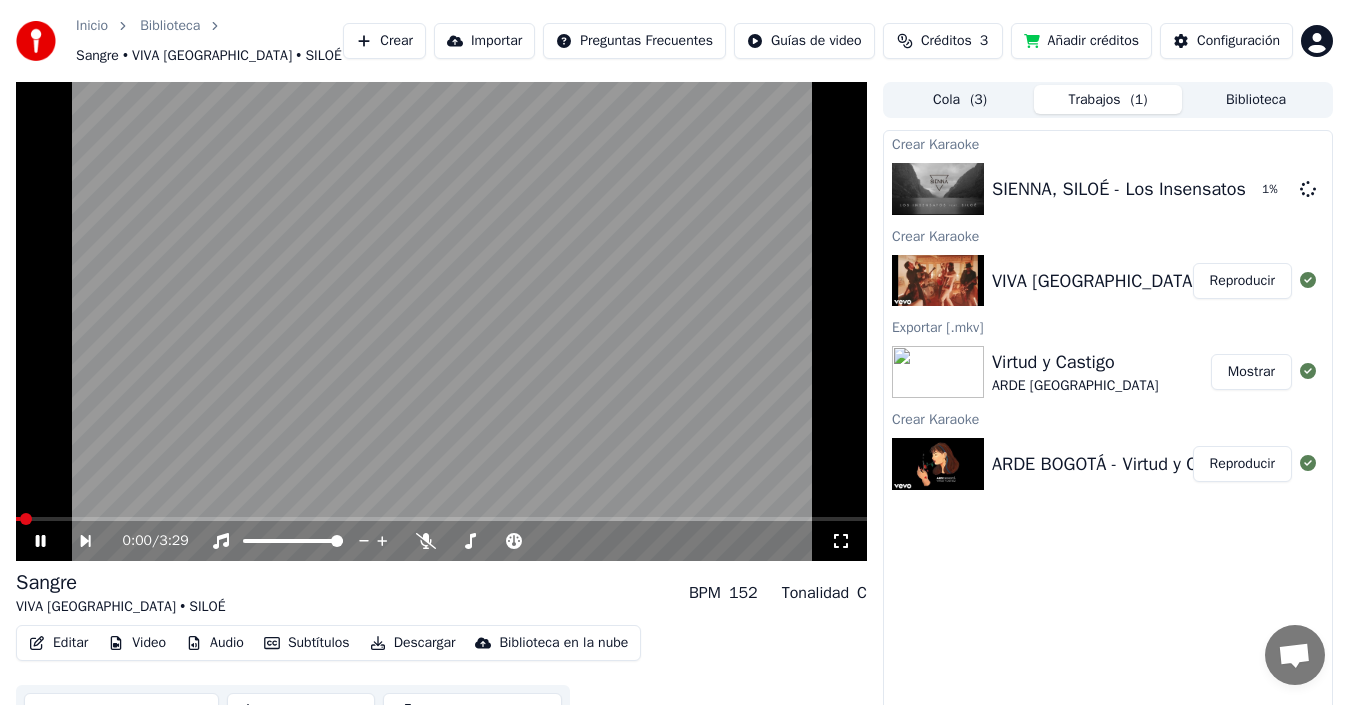 click 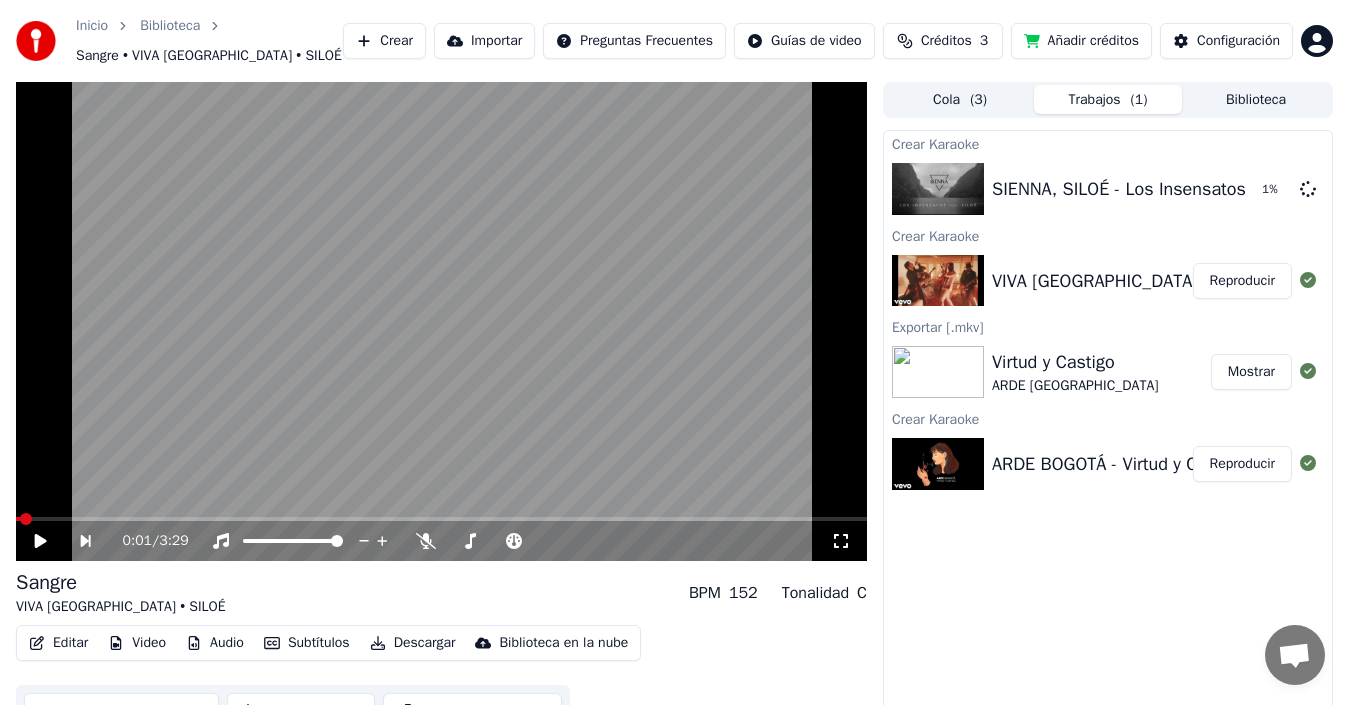 click on "Descargar" at bounding box center [413, 643] 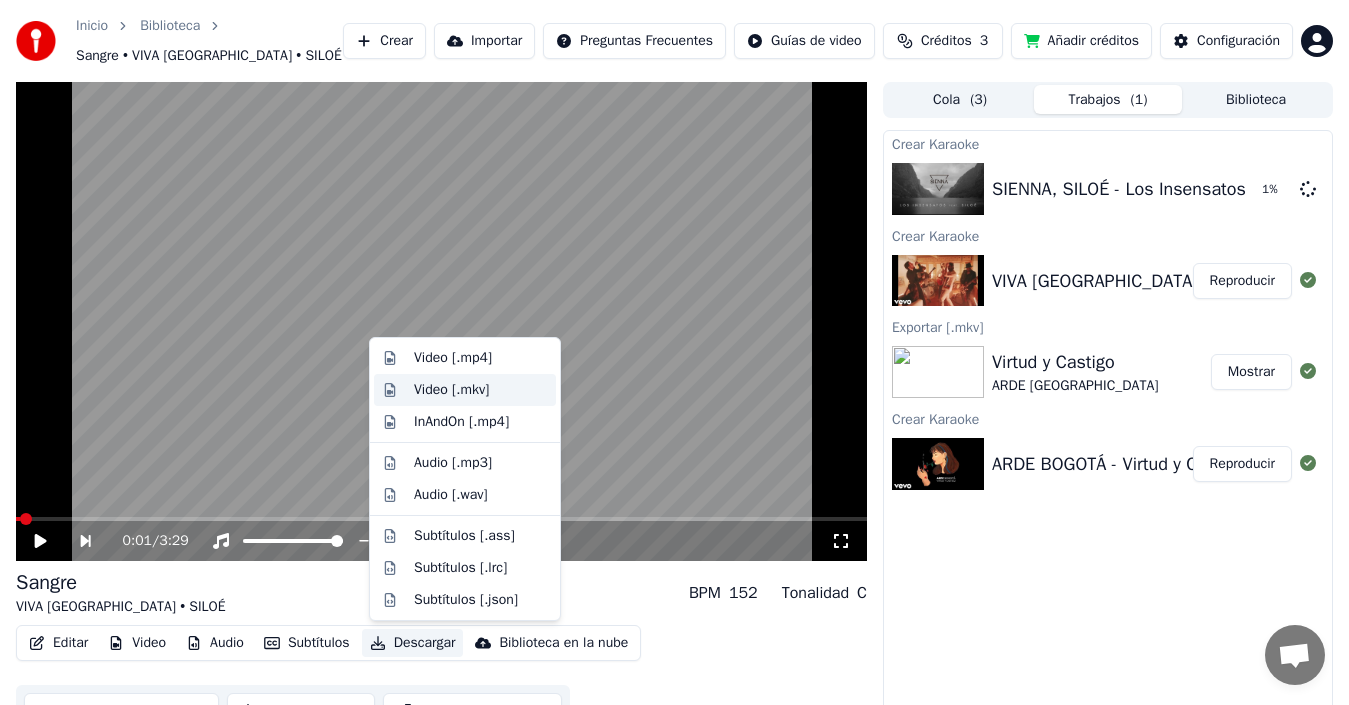 click on "Video [.mkv]" at bounding box center [451, 390] 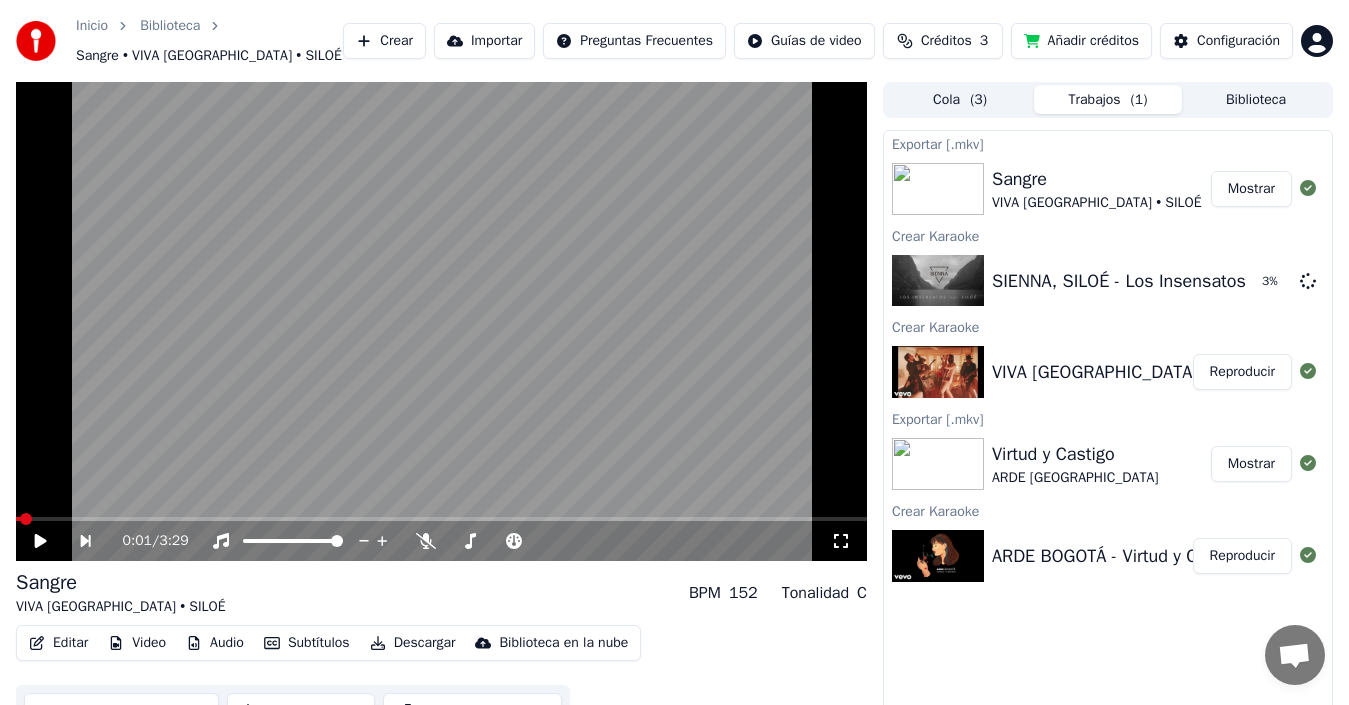 click on "Mostrar" at bounding box center [1251, 189] 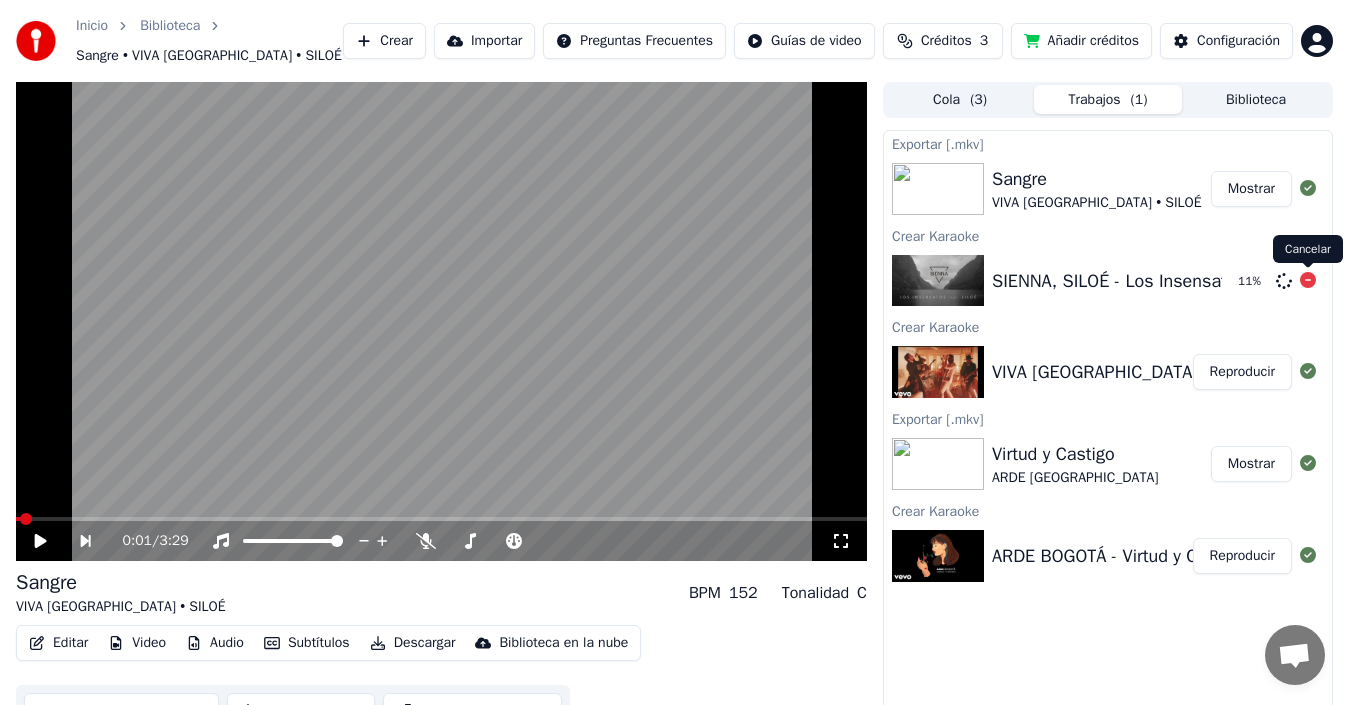 click 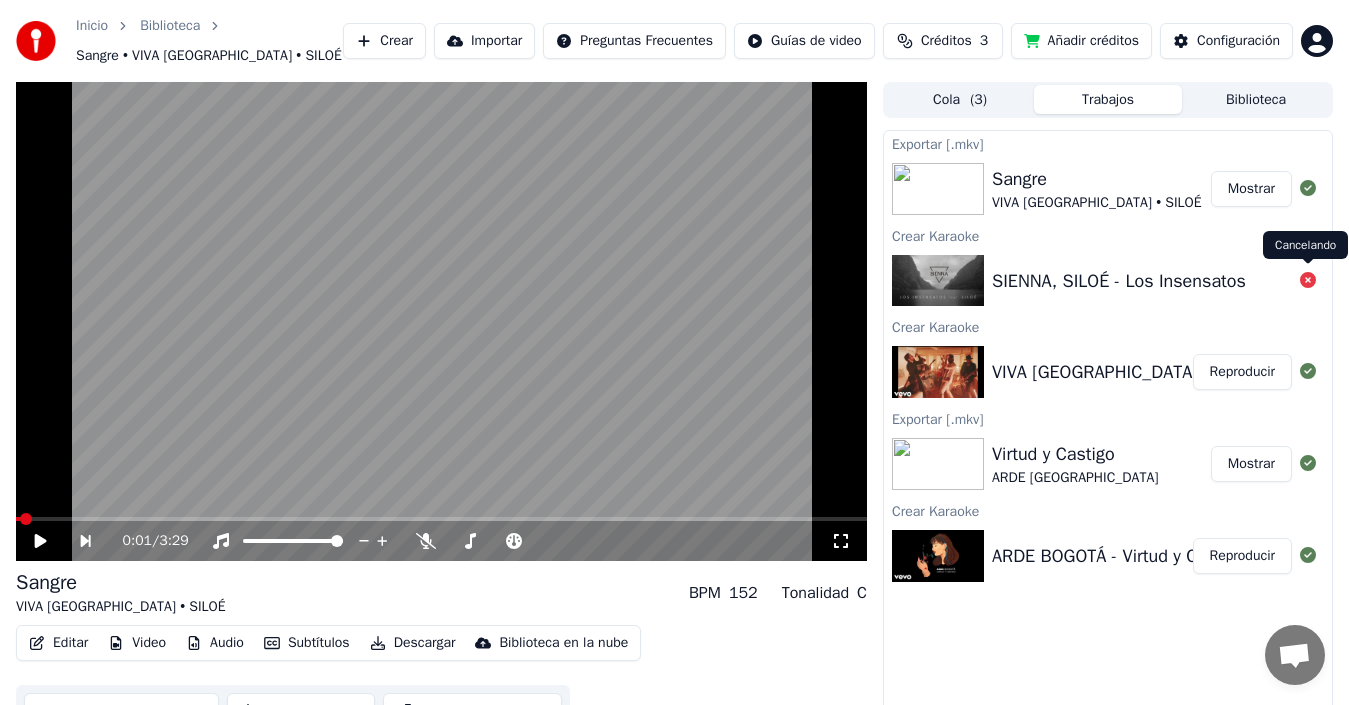 click 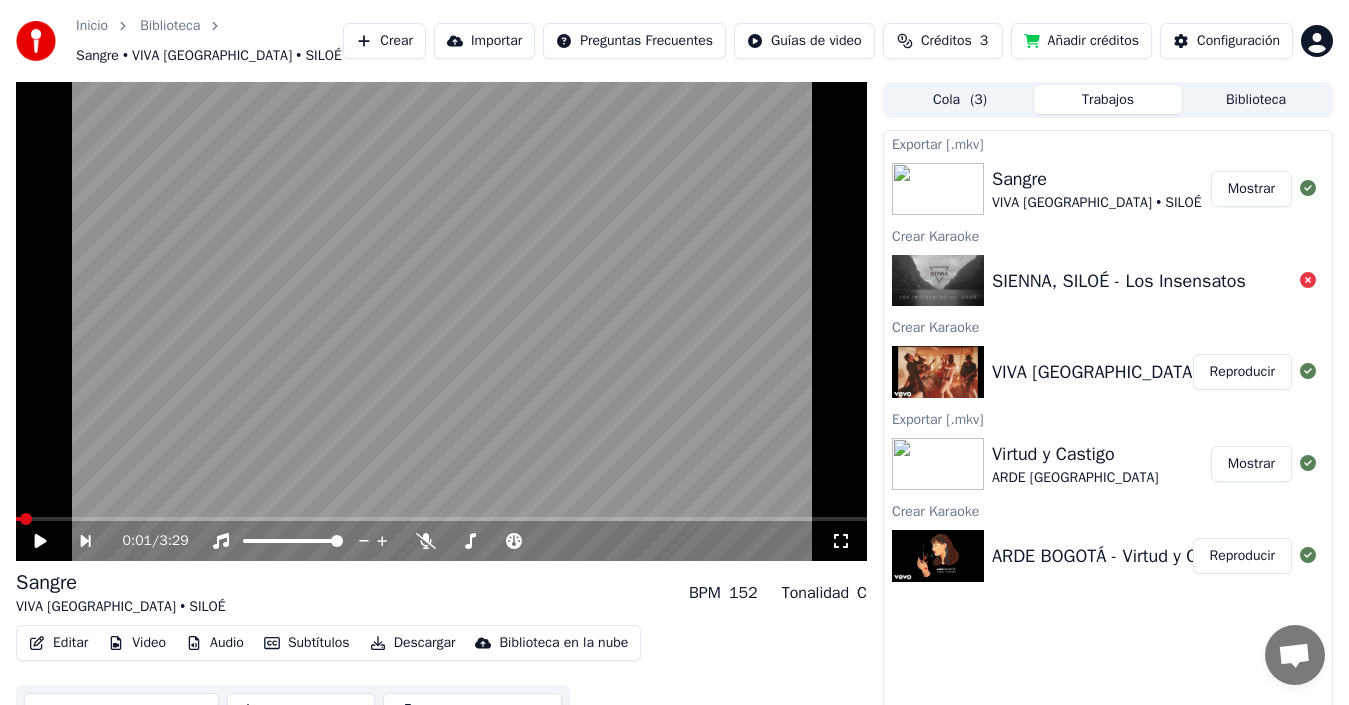 click on "Crear" at bounding box center [384, 41] 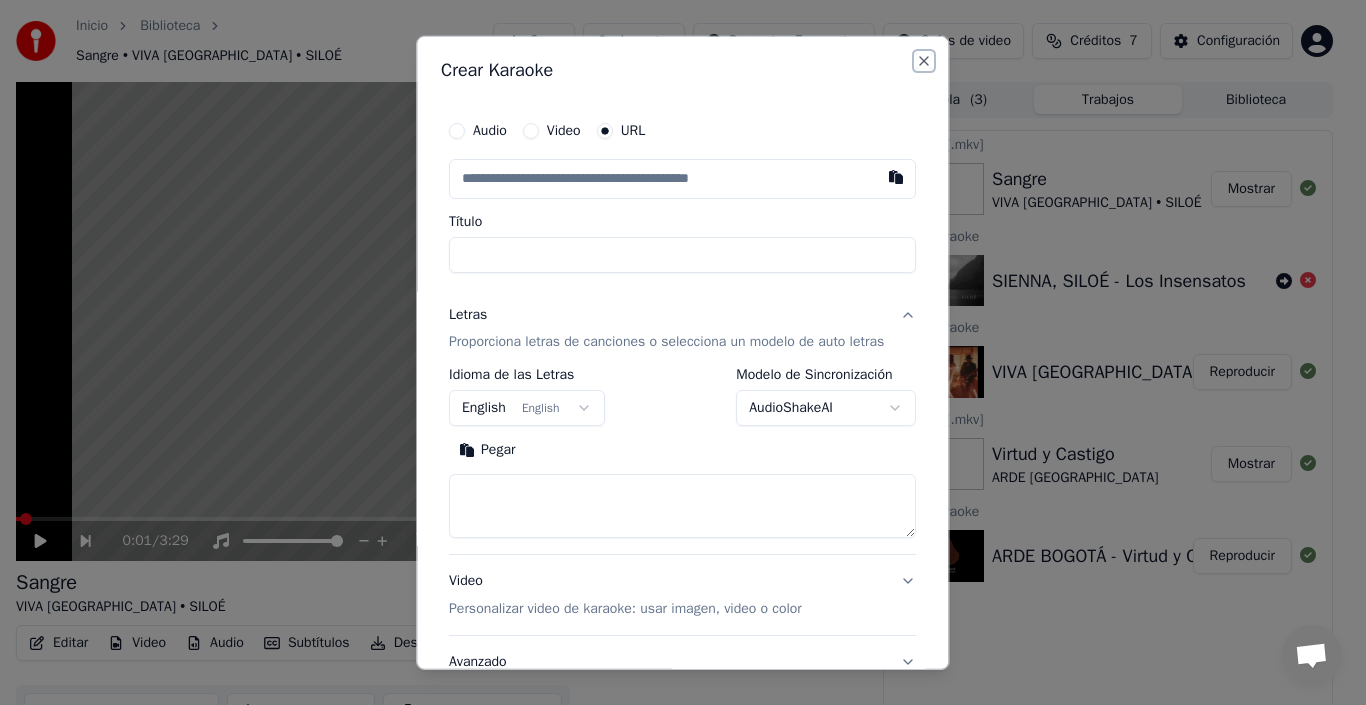 click on "Close" at bounding box center [925, 60] 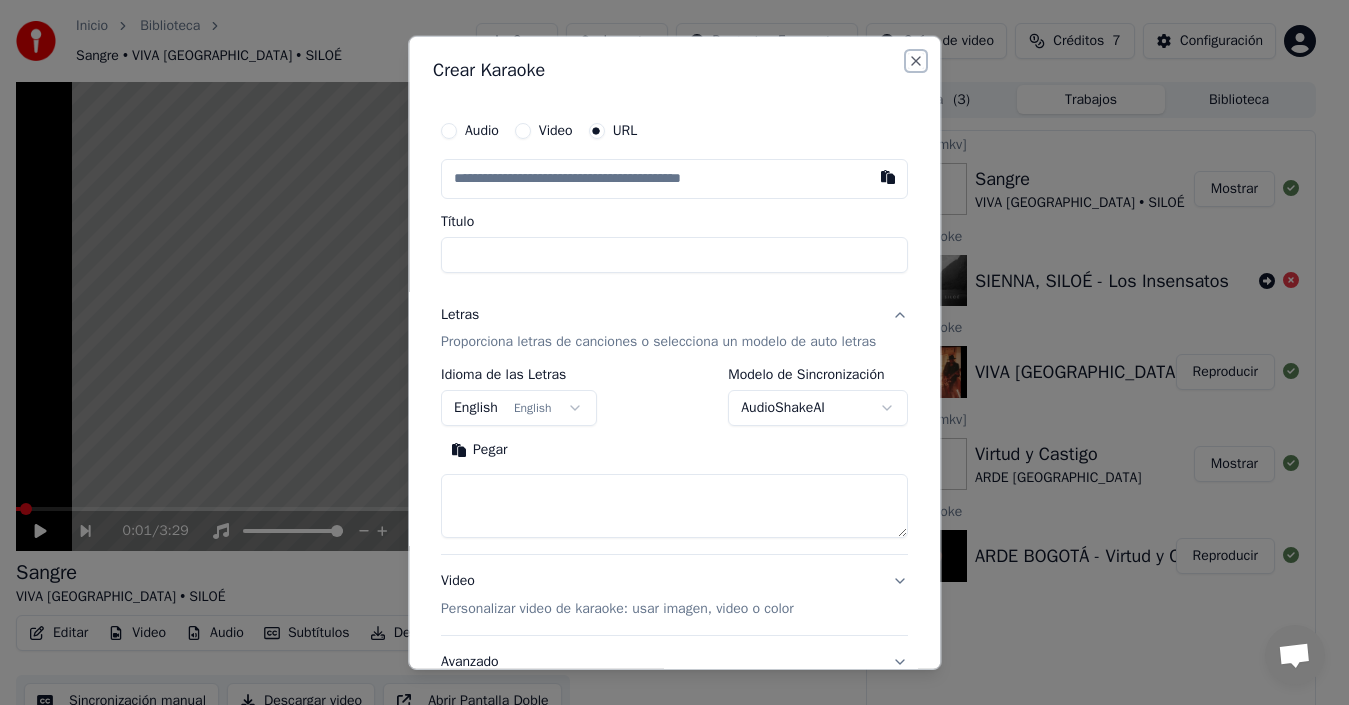 select 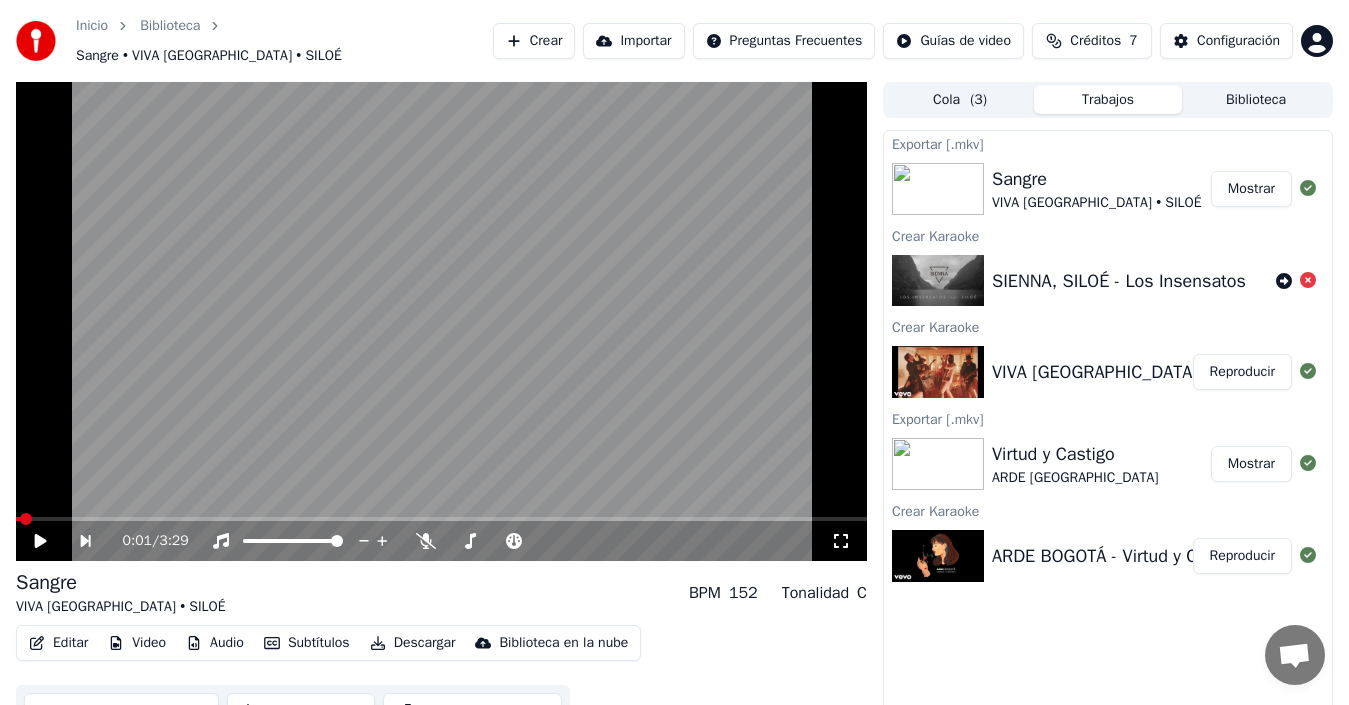 click on "Crear" at bounding box center [534, 41] 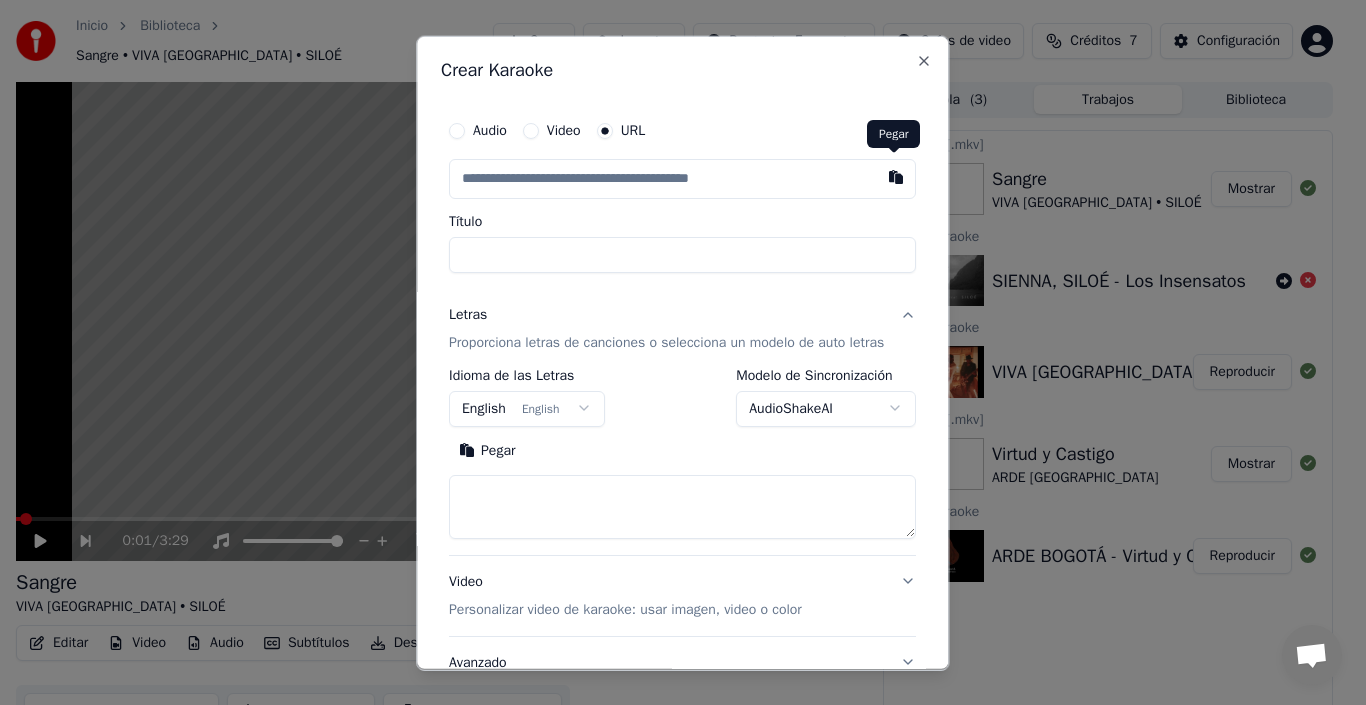 click at bounding box center [897, 176] 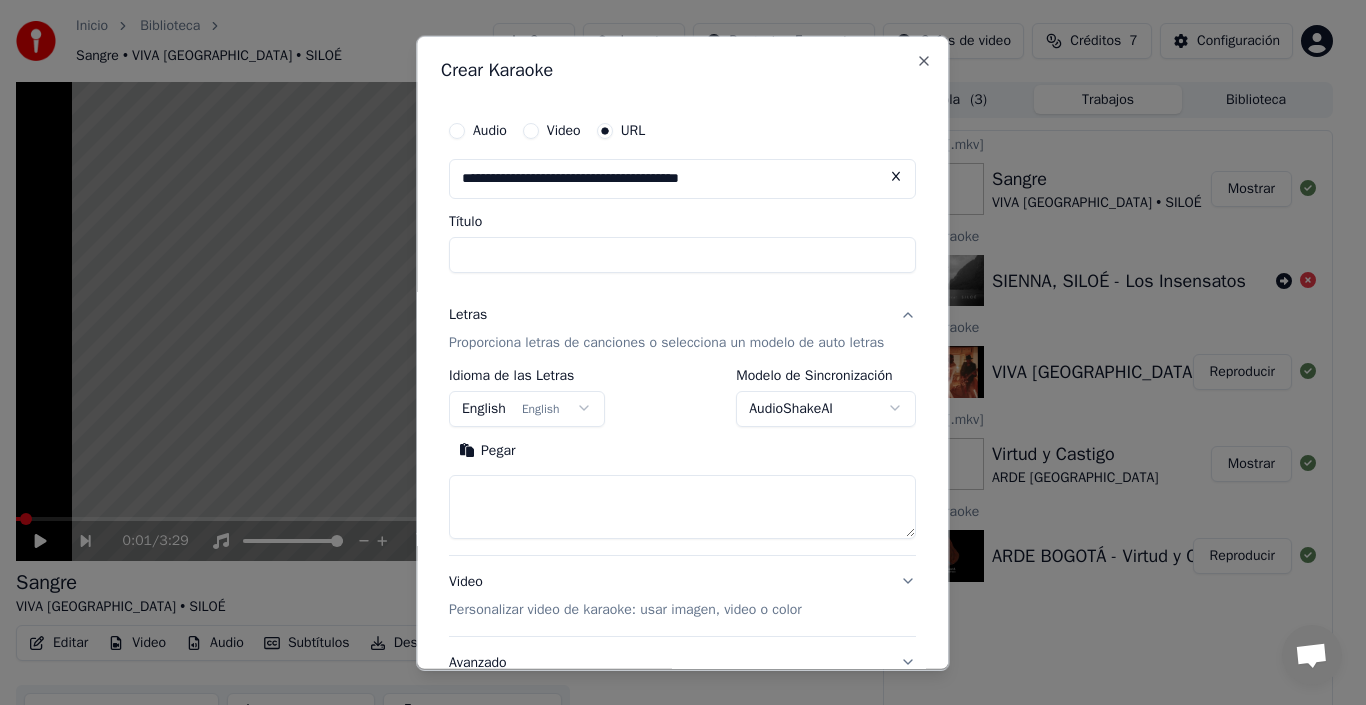 type on "**********" 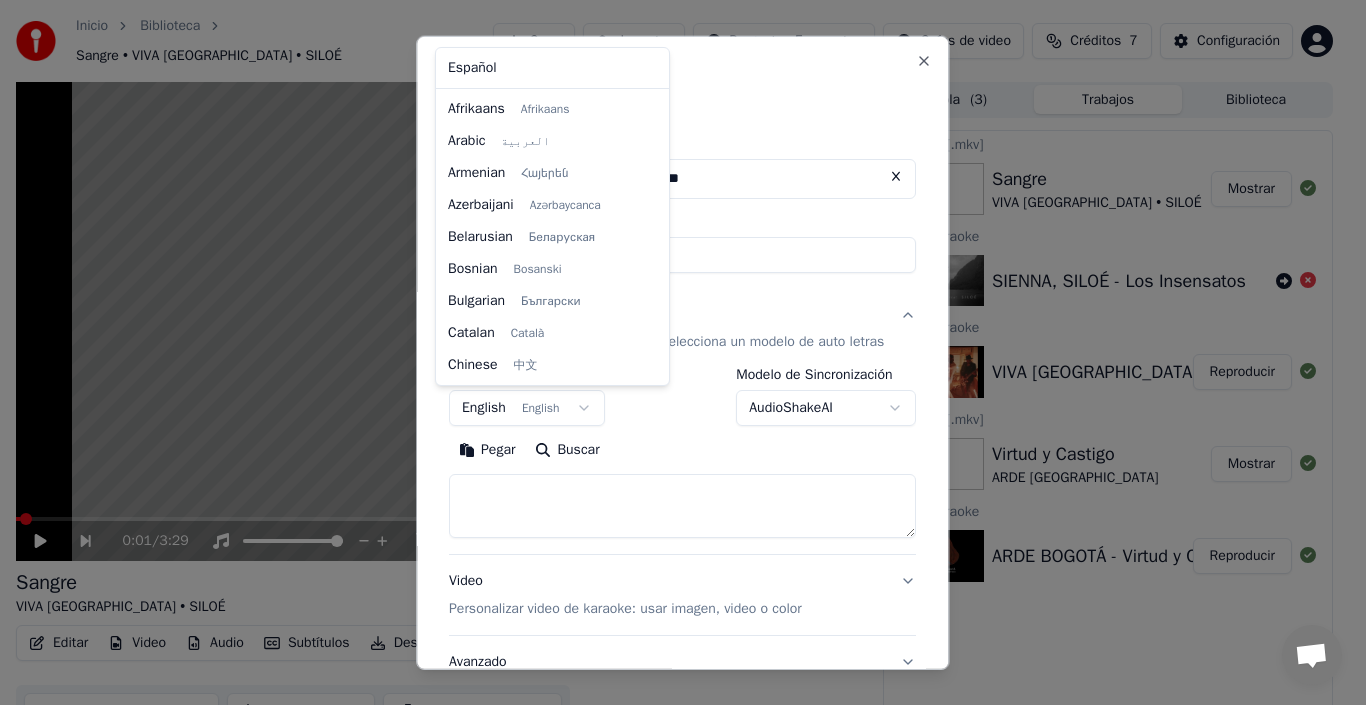 click on "**********" at bounding box center [674, 352] 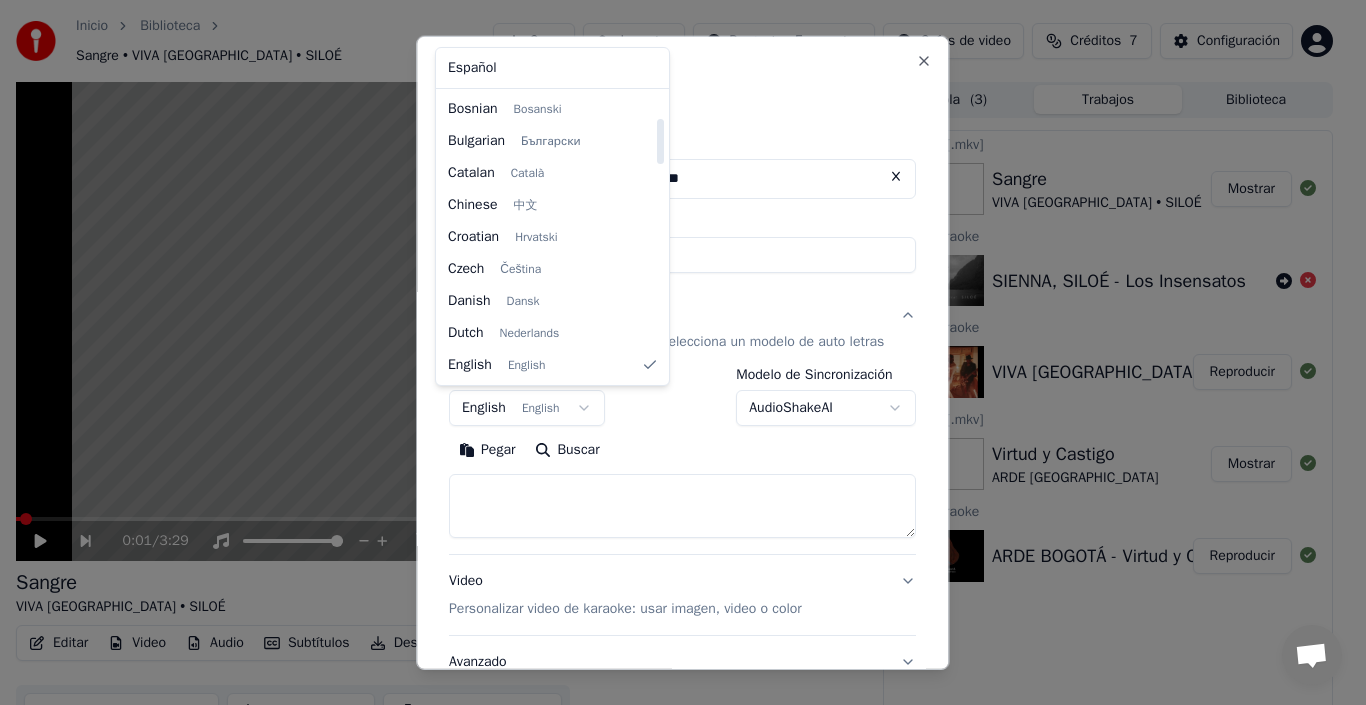 select on "**" 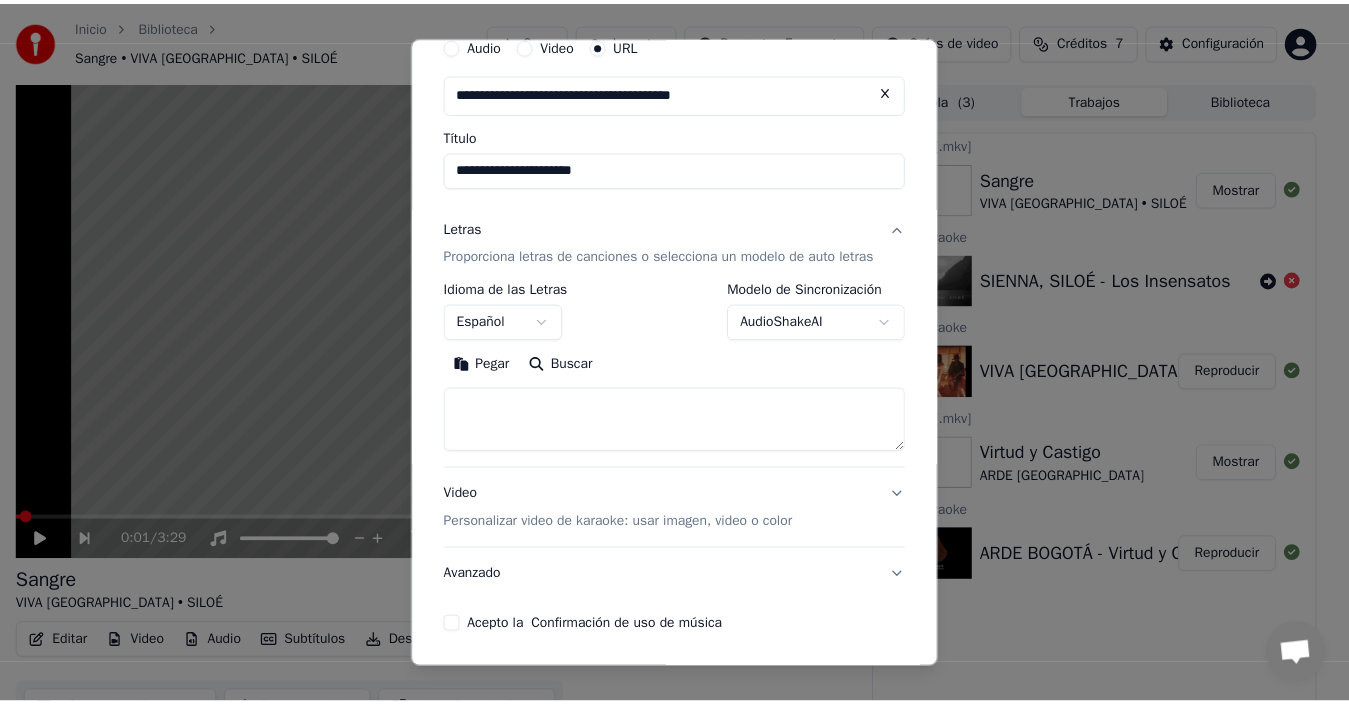 scroll, scrollTop: 159, scrollLeft: 0, axis: vertical 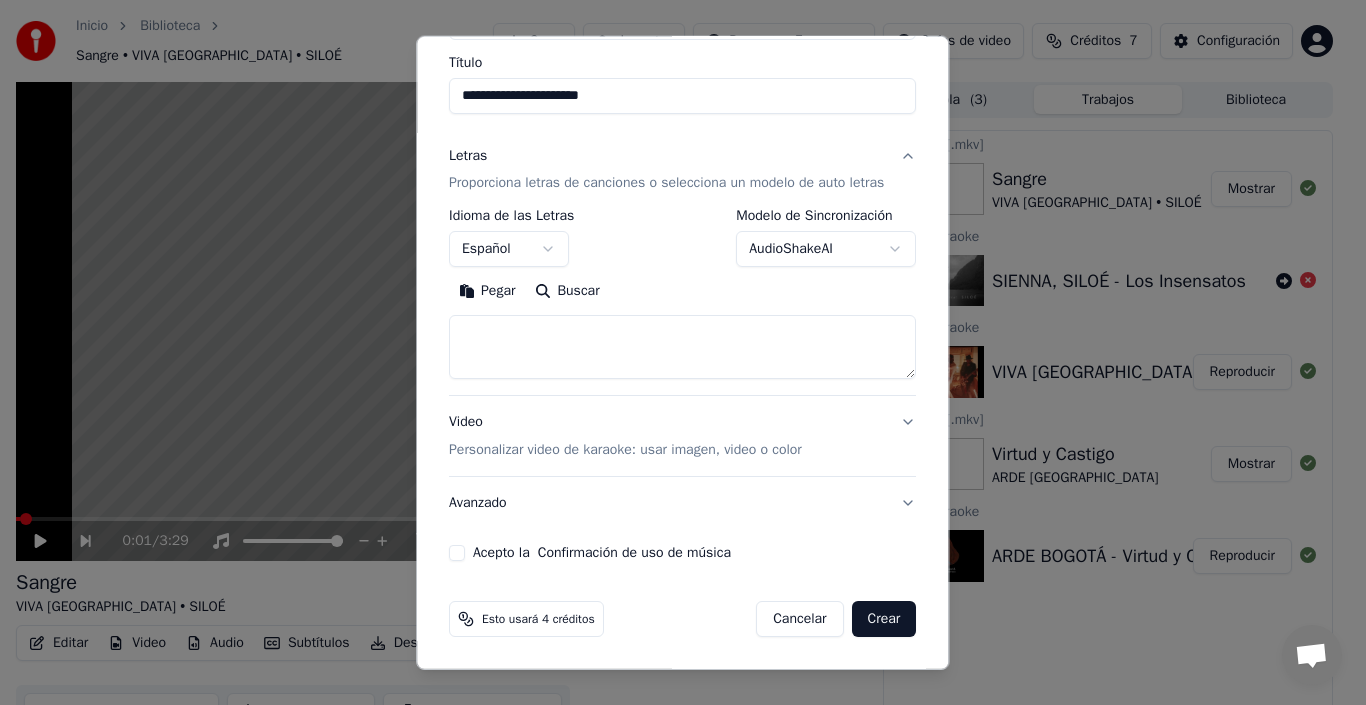 click on "Buscar" at bounding box center (568, 291) 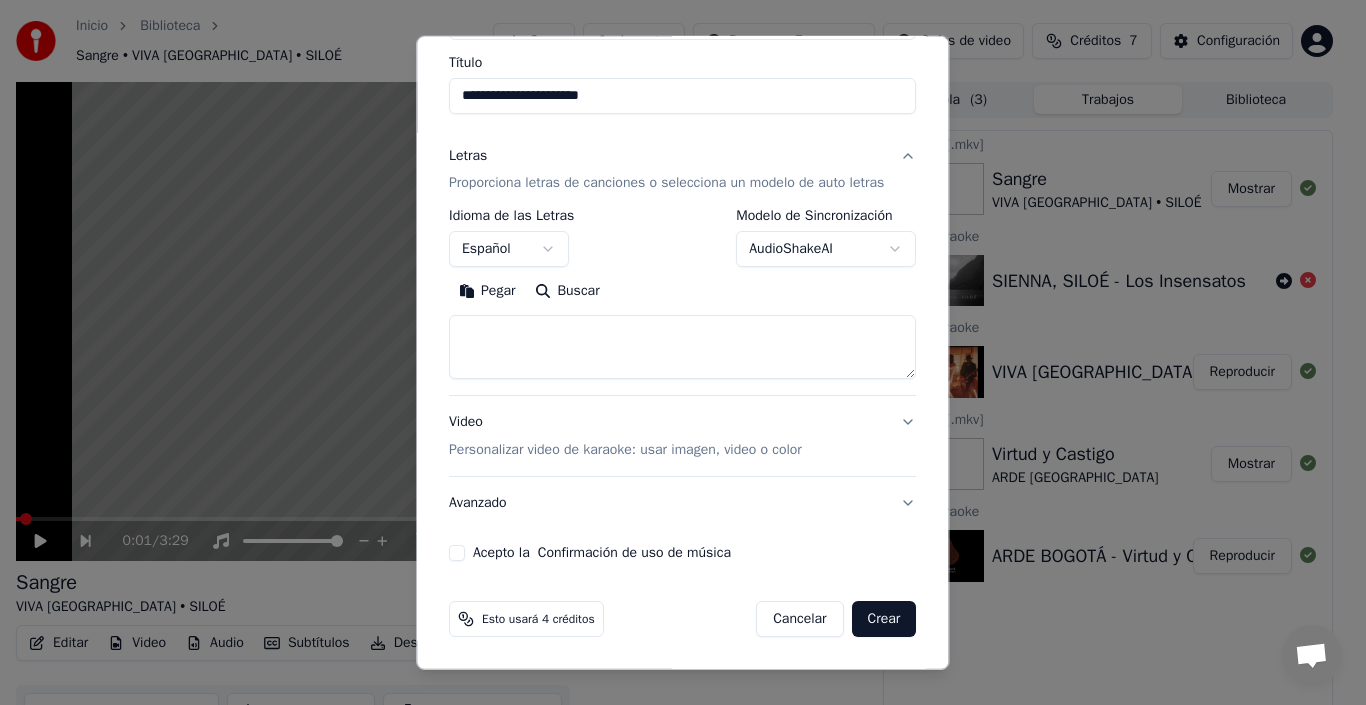 click on "Pegar" at bounding box center (487, 291) 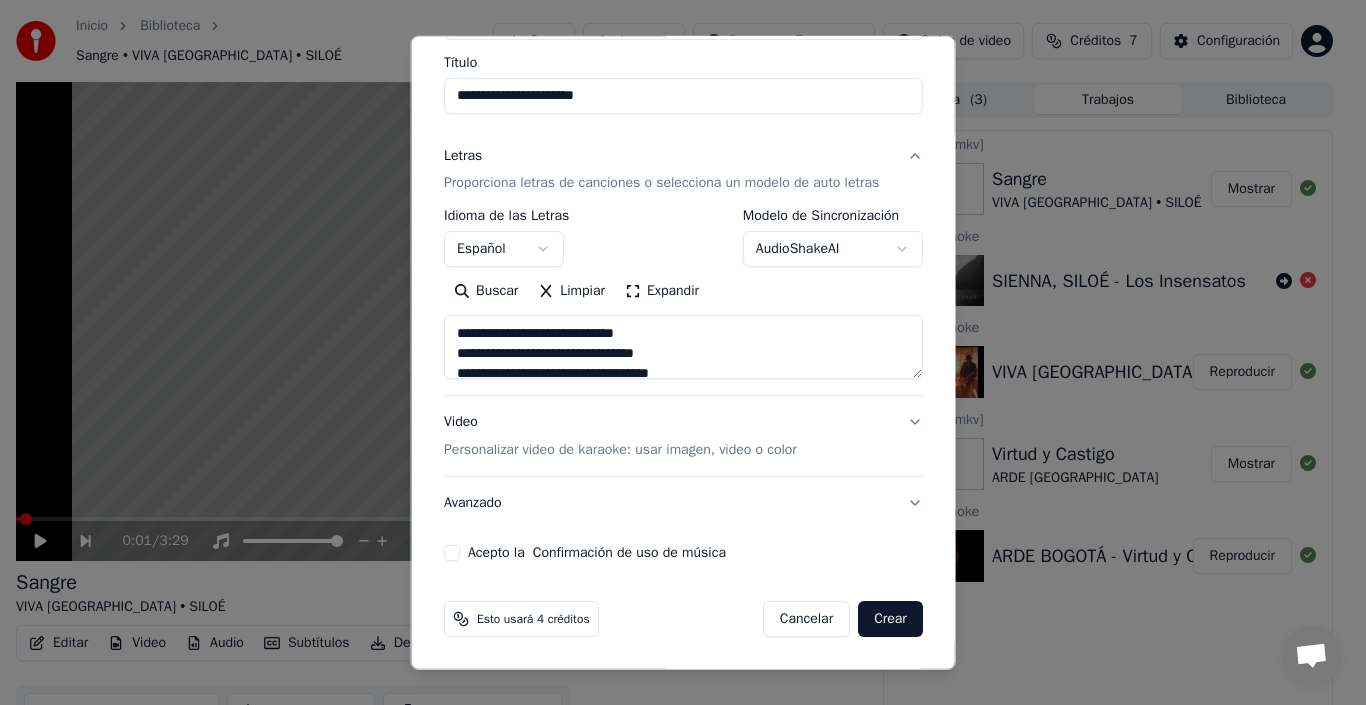 click on "Acepto la   Confirmación de uso de música" at bounding box center (452, 553) 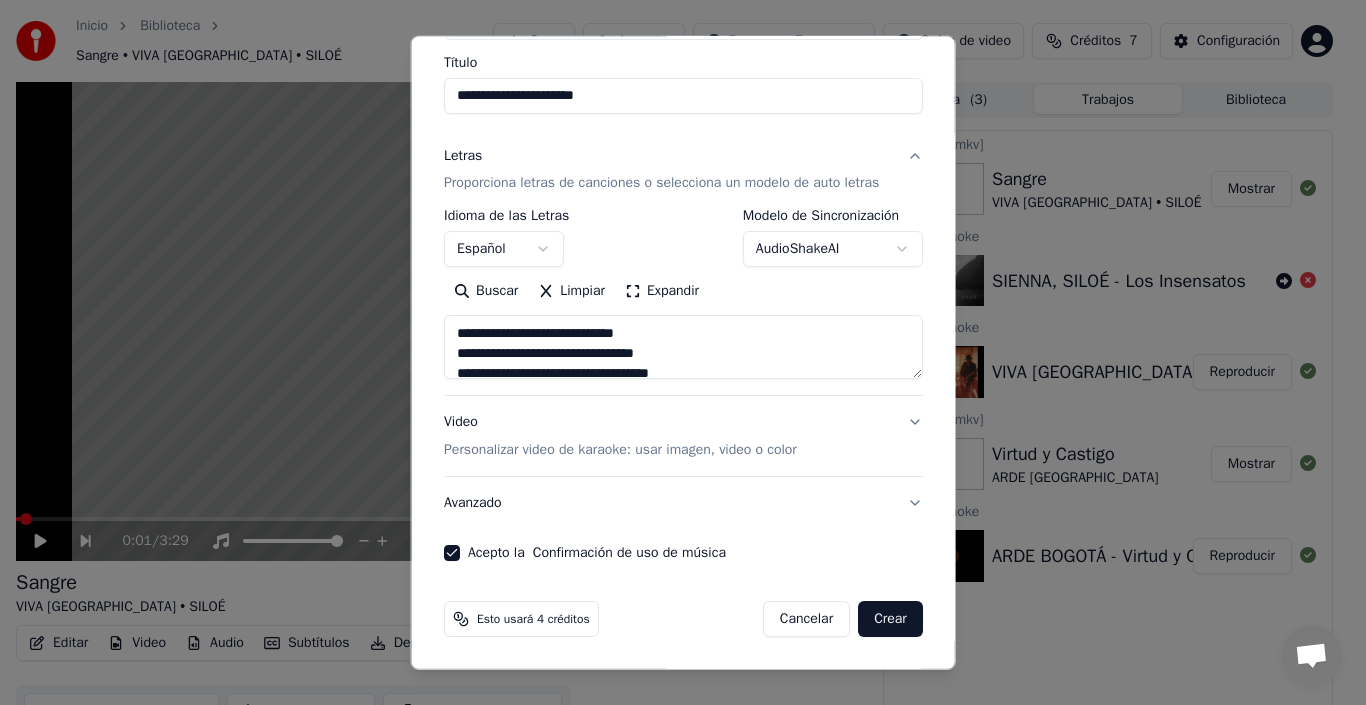 click on "Crear" at bounding box center (890, 619) 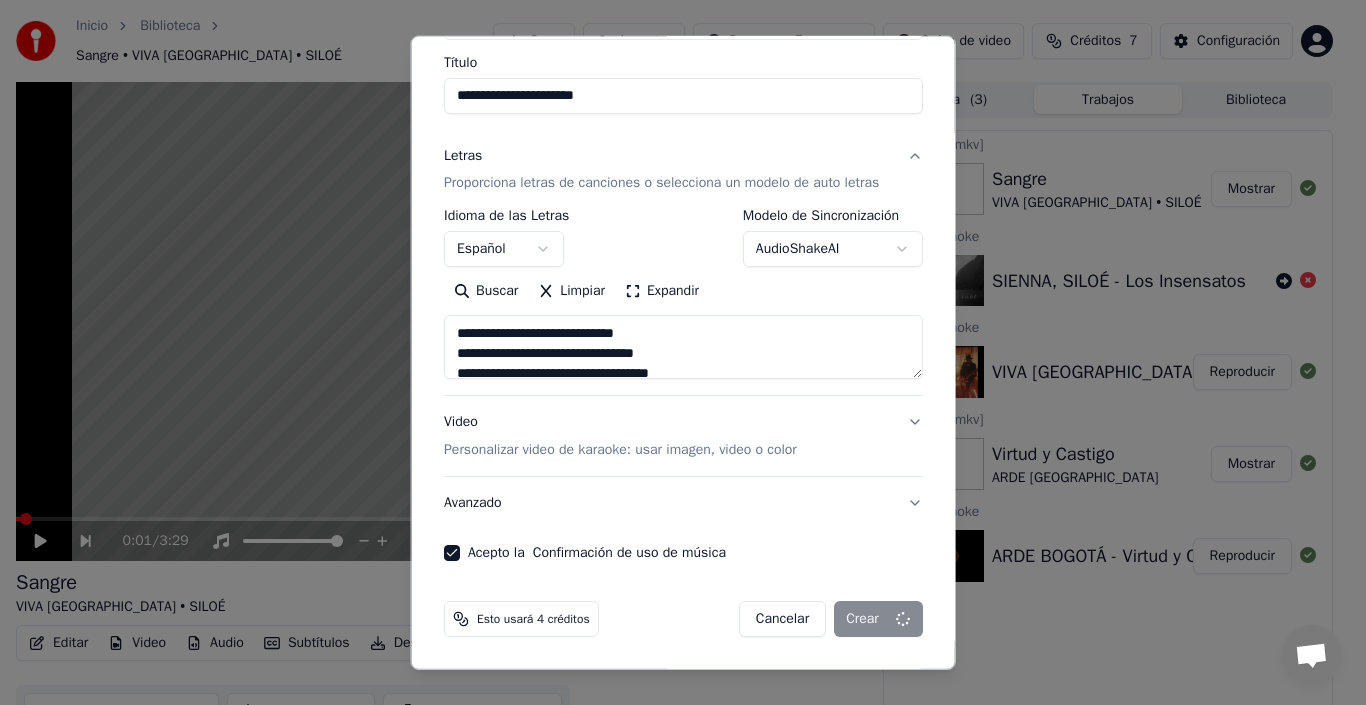 type on "**********" 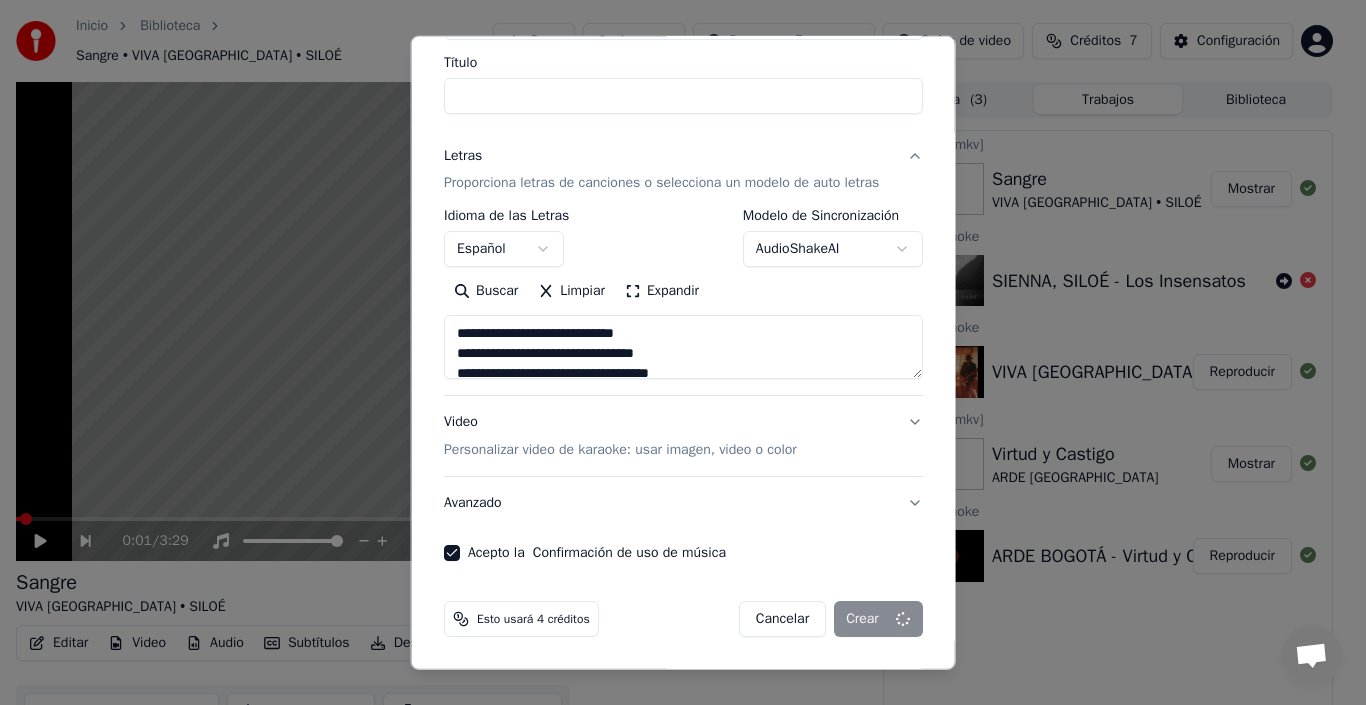 type 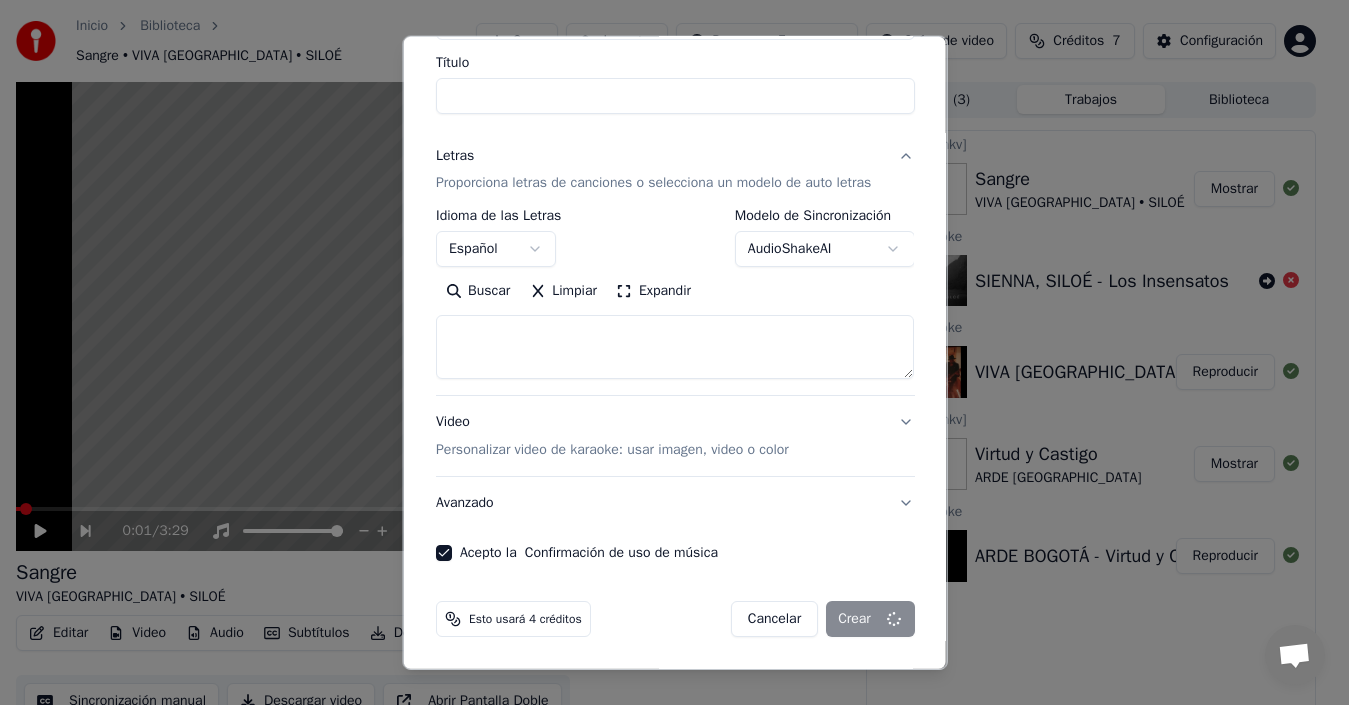 select 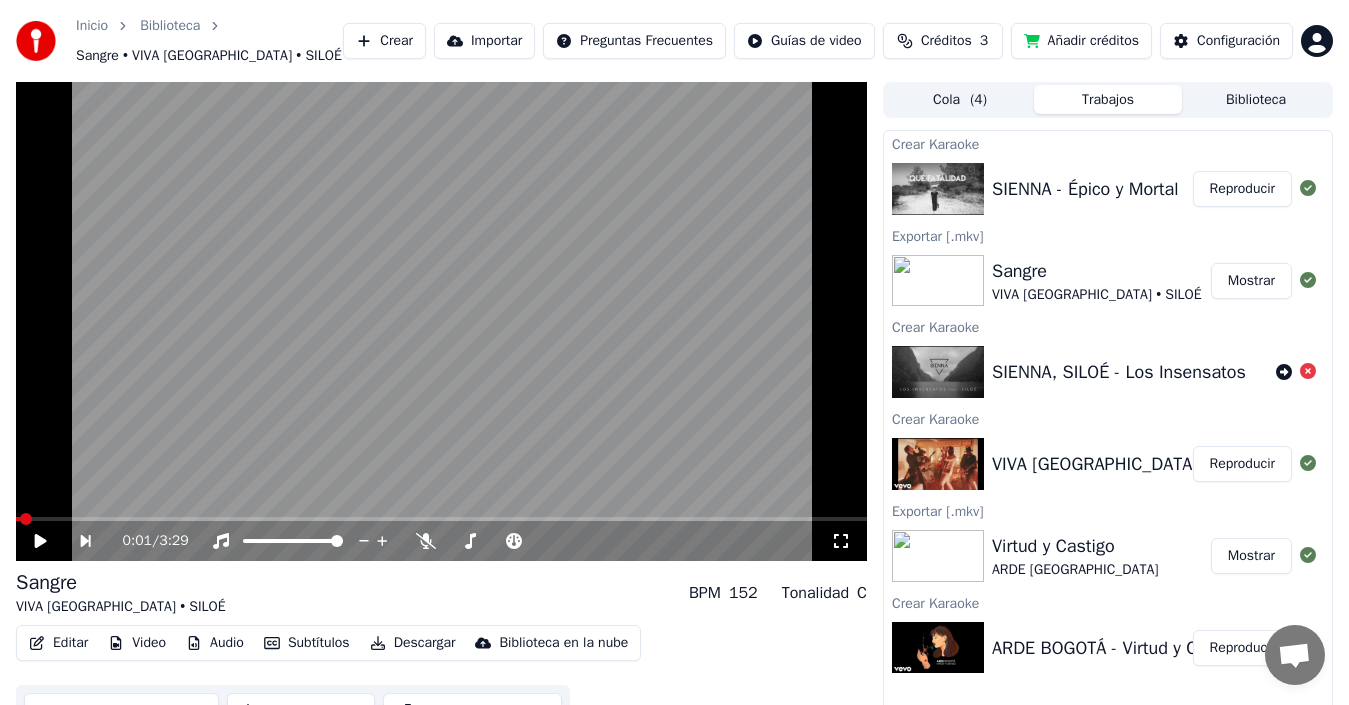 click on "Reproducir" at bounding box center (1242, 189) 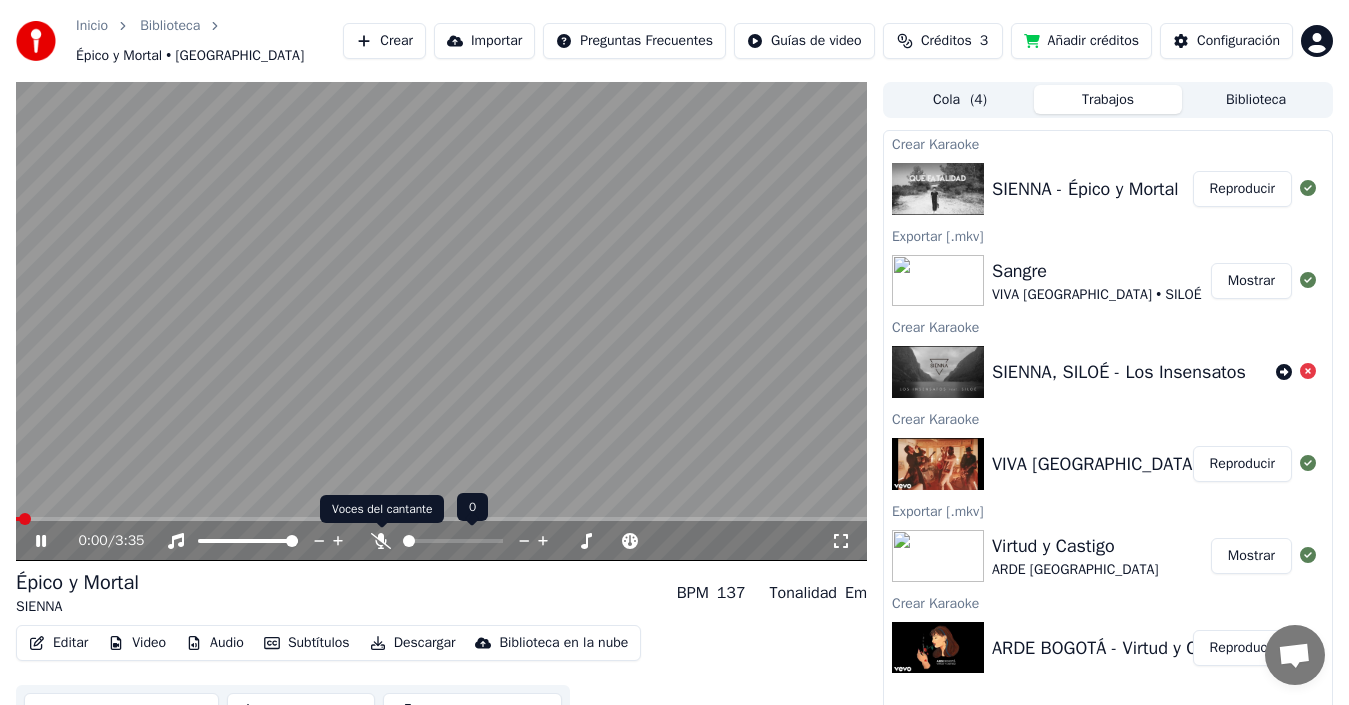 click 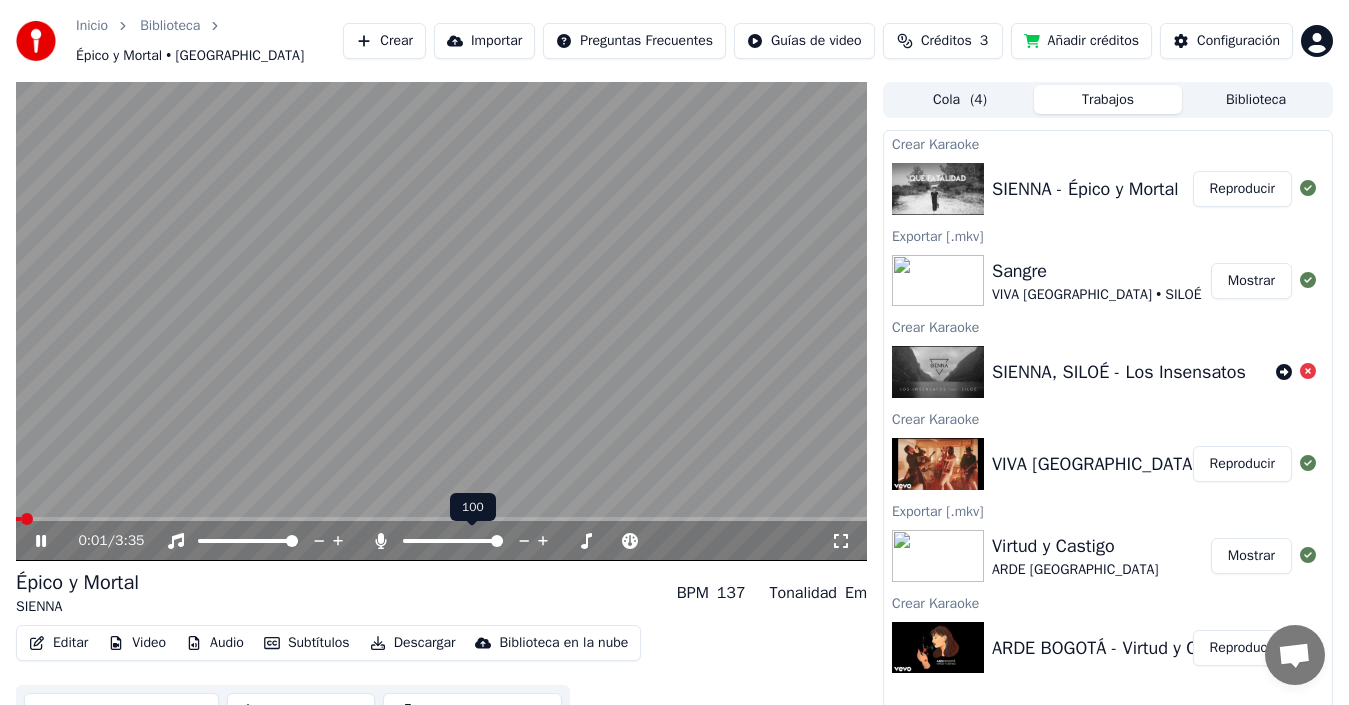 click 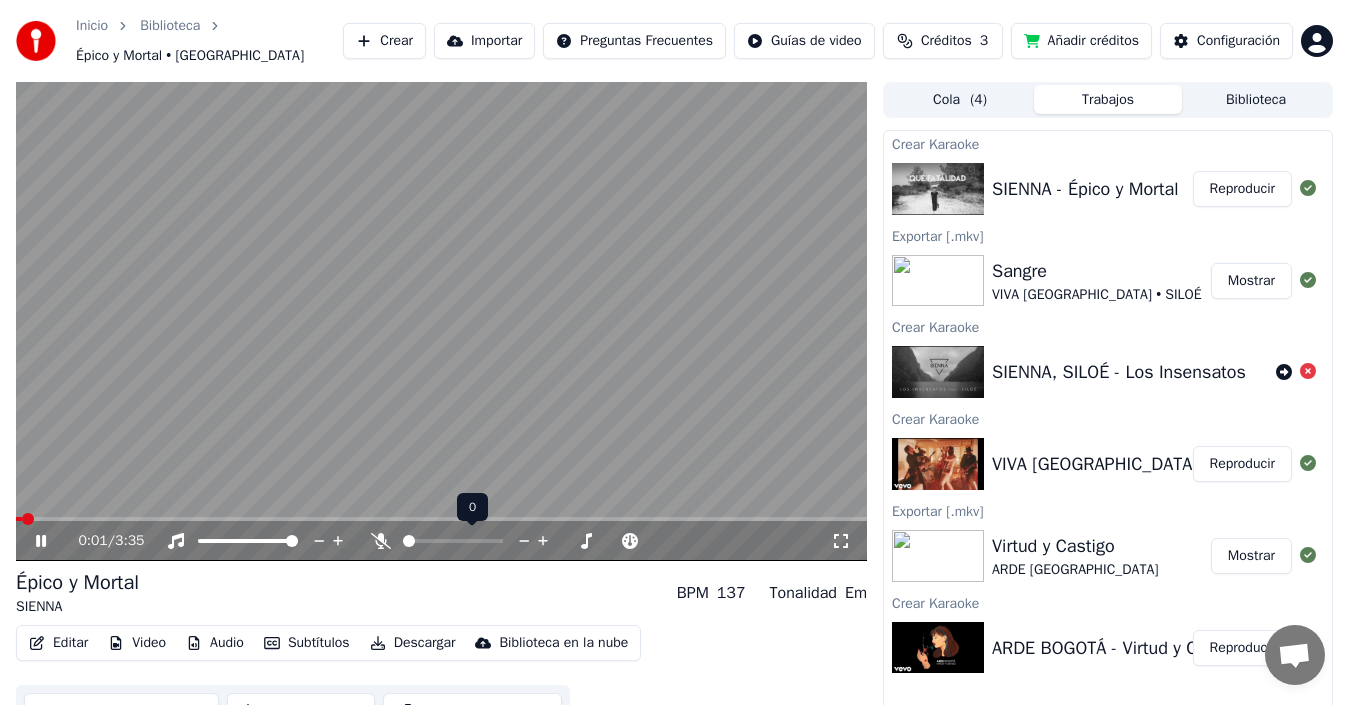 click 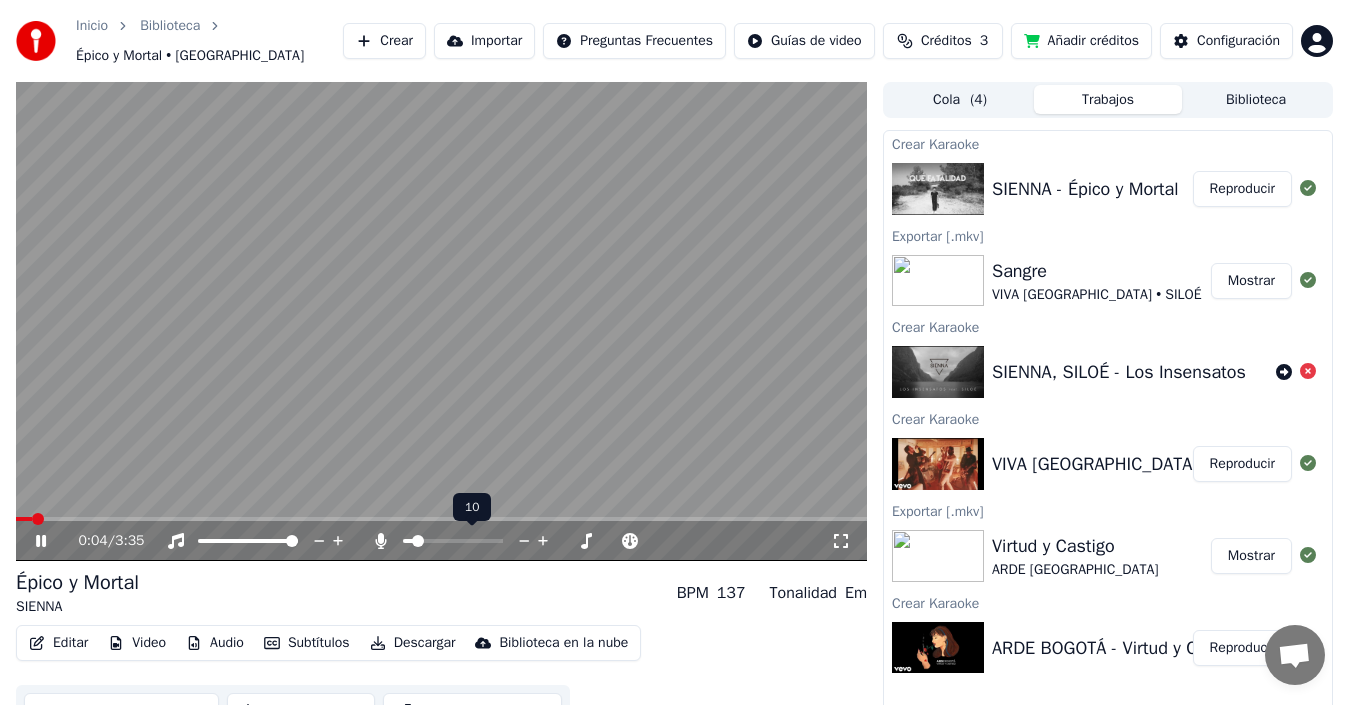 click at bounding box center (408, 541) 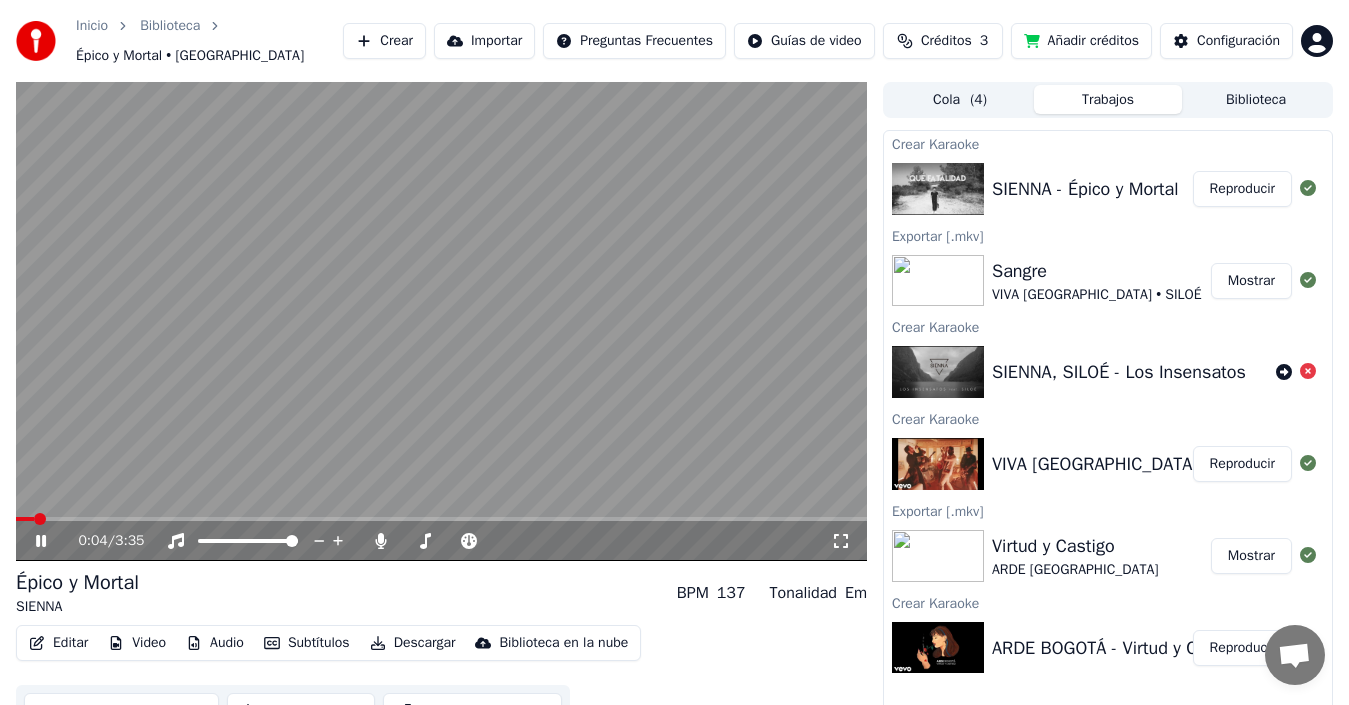 click on "Descargar" at bounding box center (413, 643) 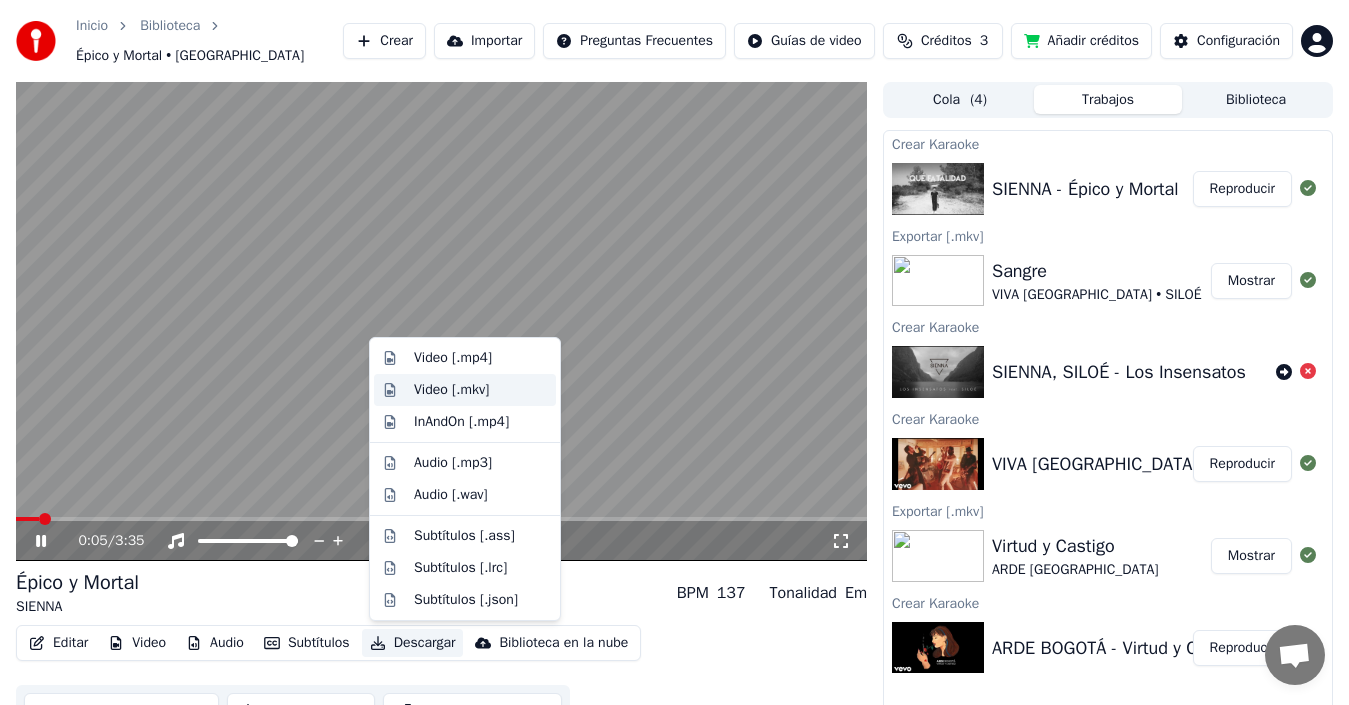 click on "Video [.mkv]" at bounding box center (451, 390) 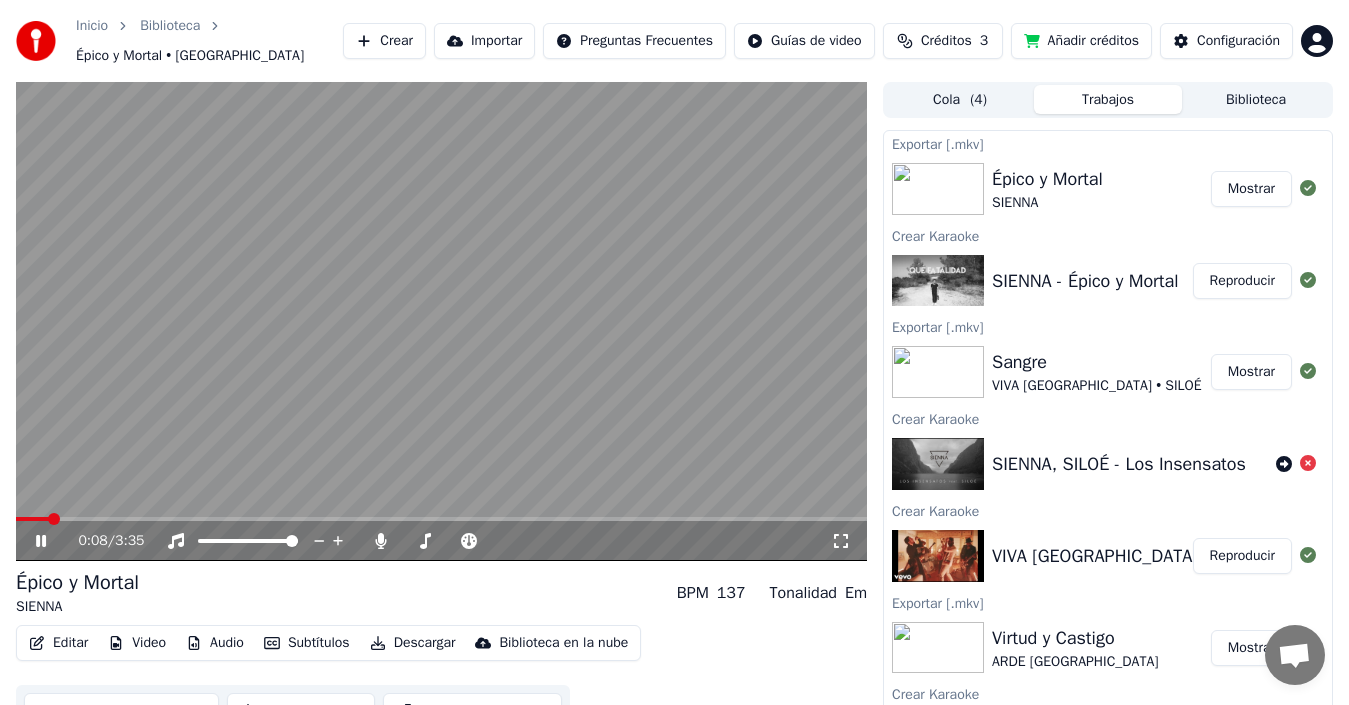 click on "Mostrar" at bounding box center (1251, 189) 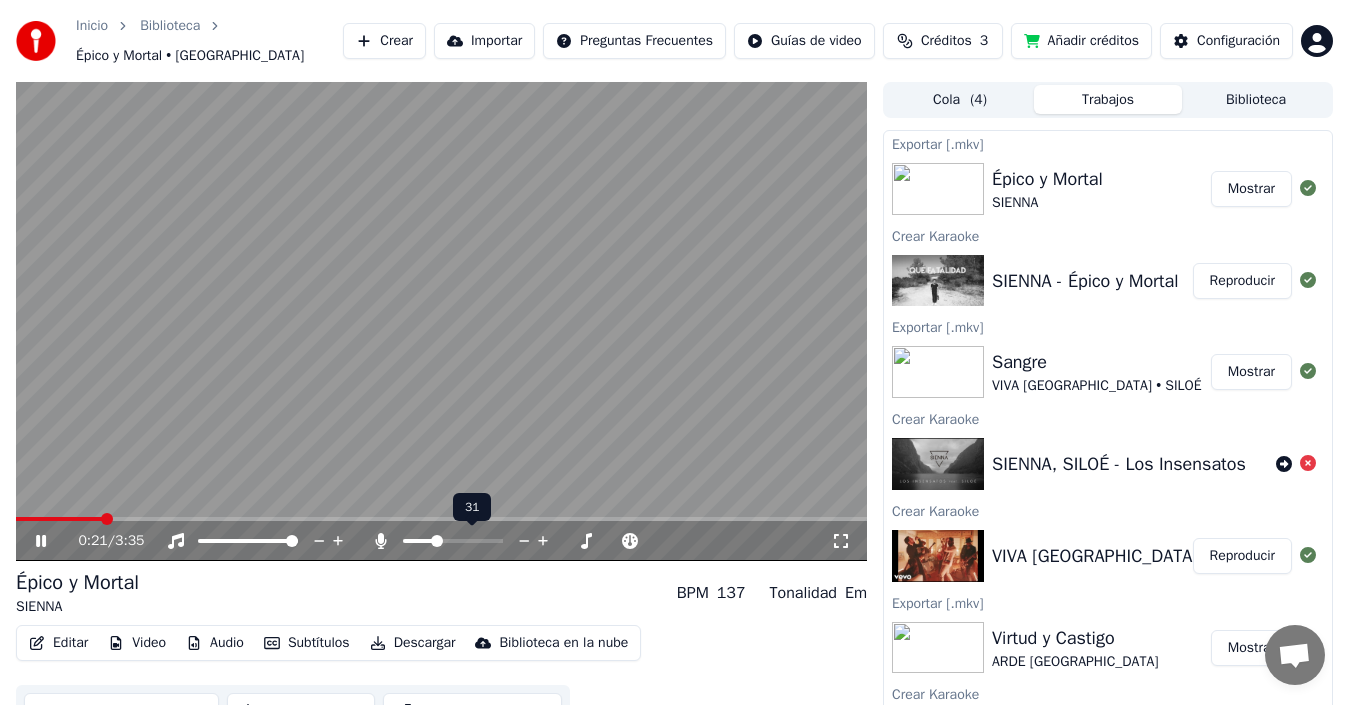 click at bounding box center [437, 541] 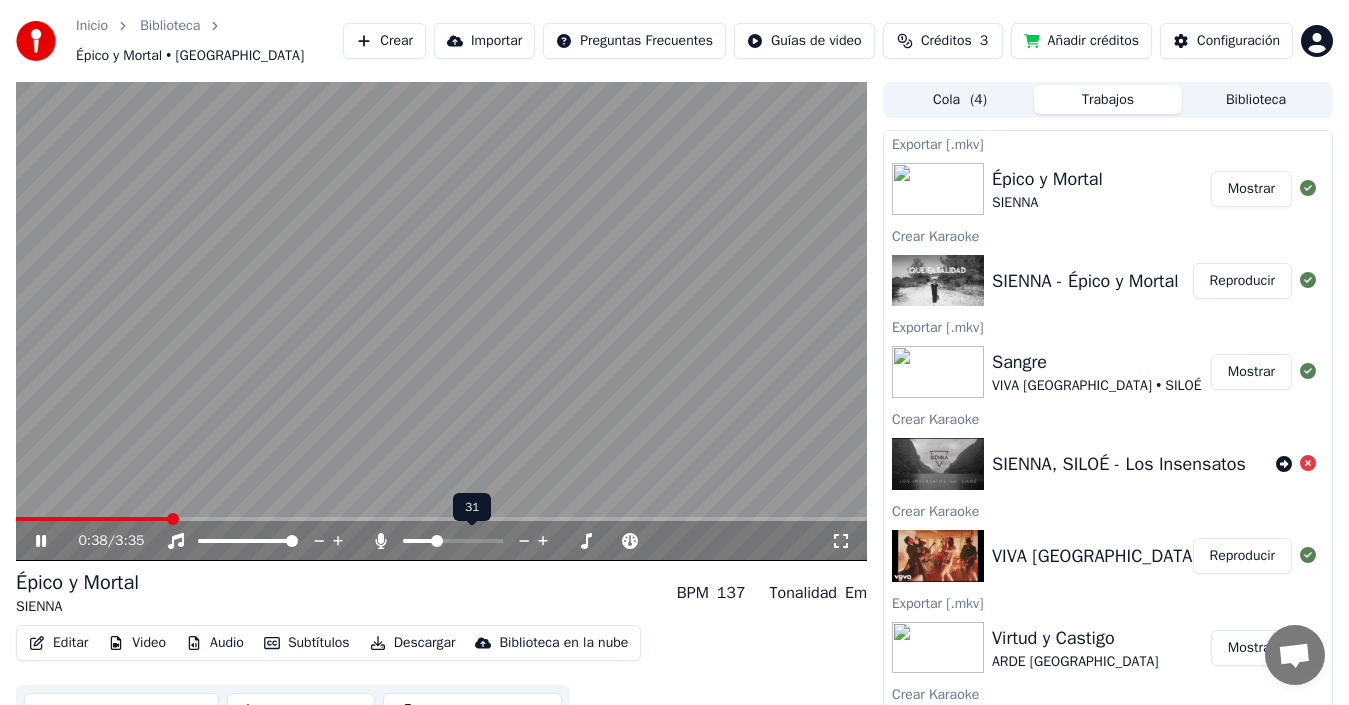 click at bounding box center [471, 541] 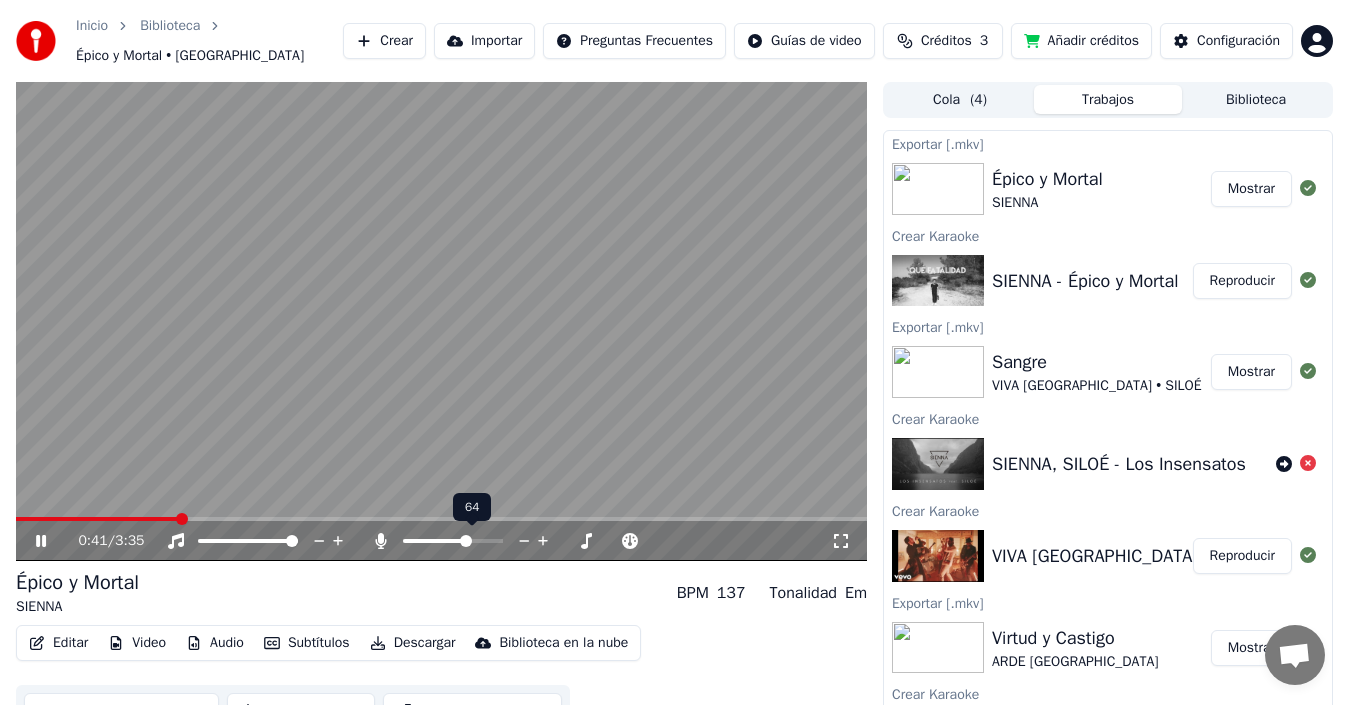 click at bounding box center (466, 541) 